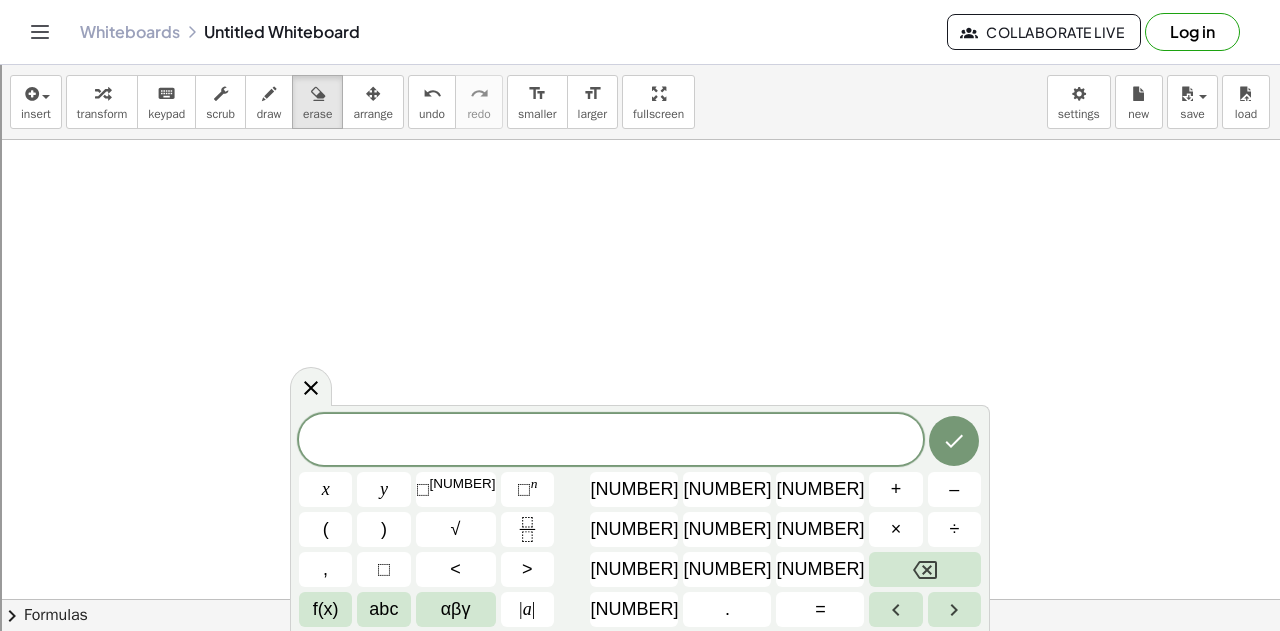 scroll, scrollTop: 0, scrollLeft: 0, axis: both 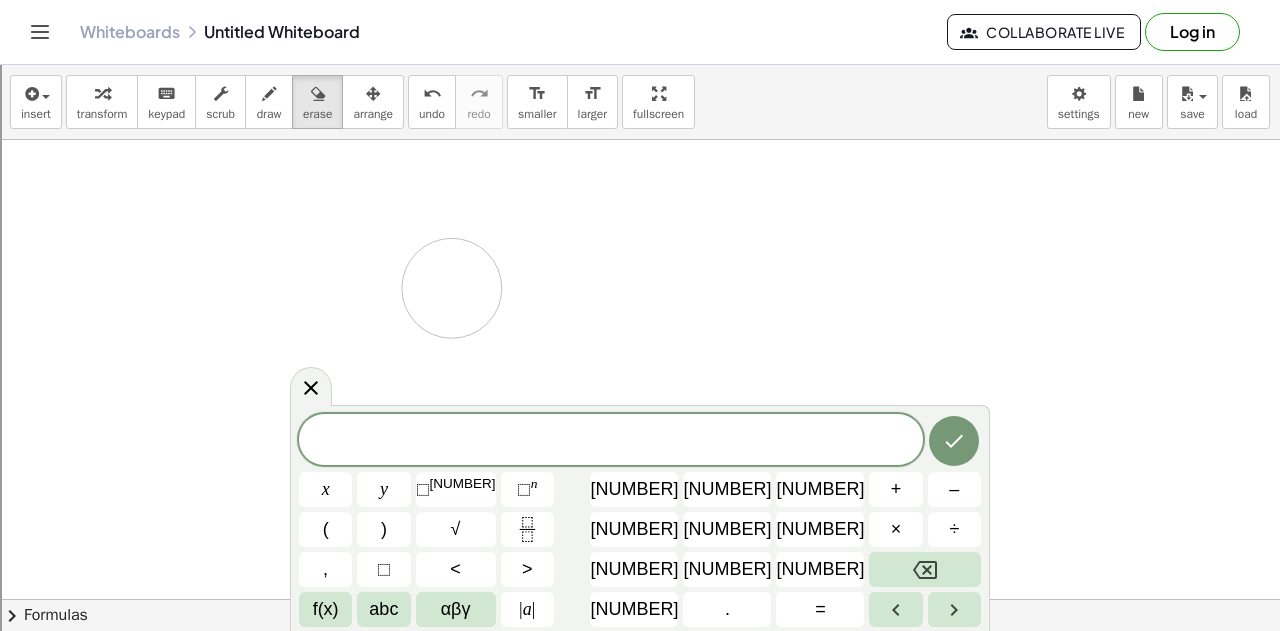 click at bounding box center [640, 665] 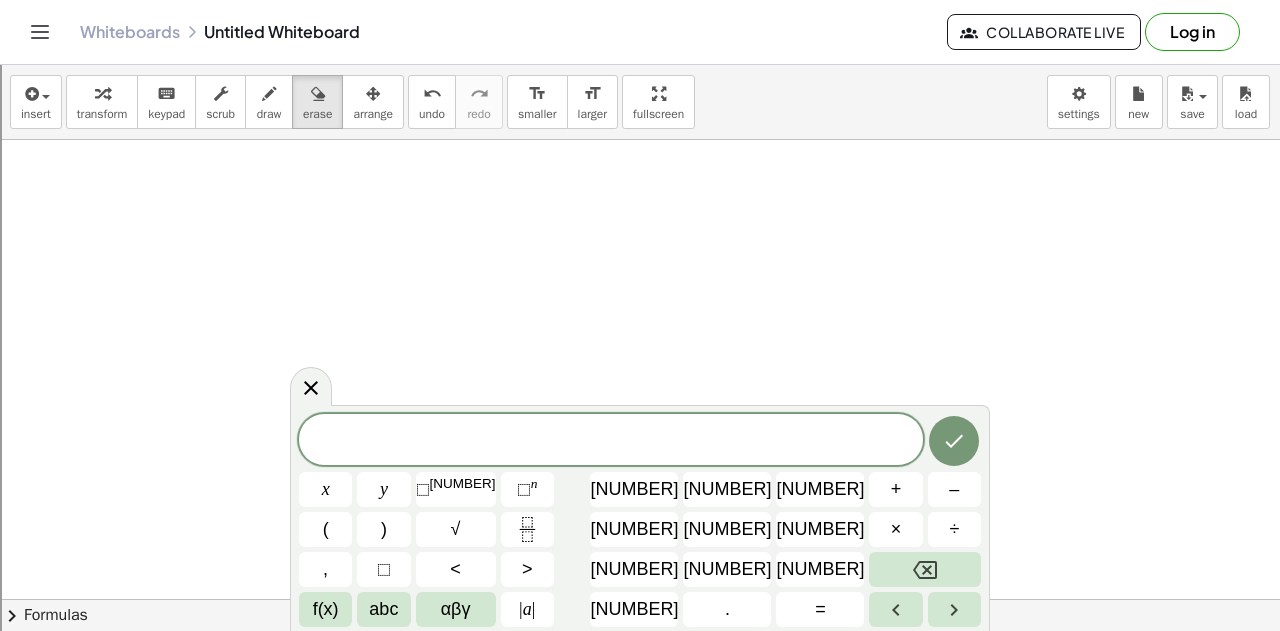 click at bounding box center [611, 441] 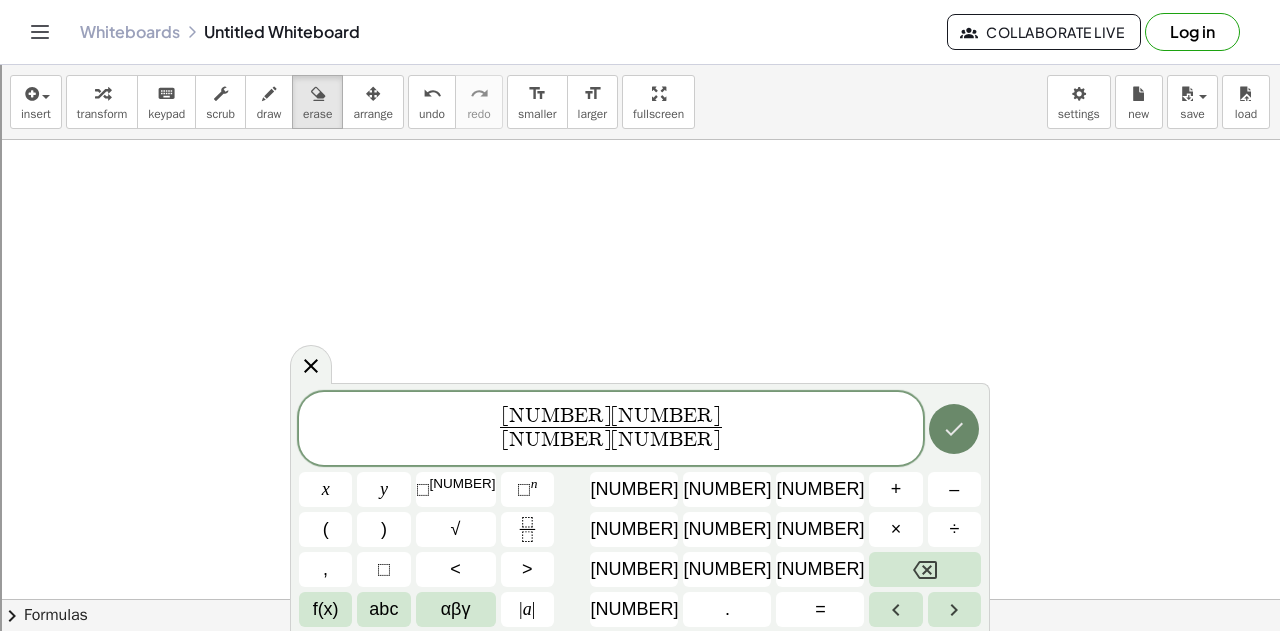 click at bounding box center (954, 429) 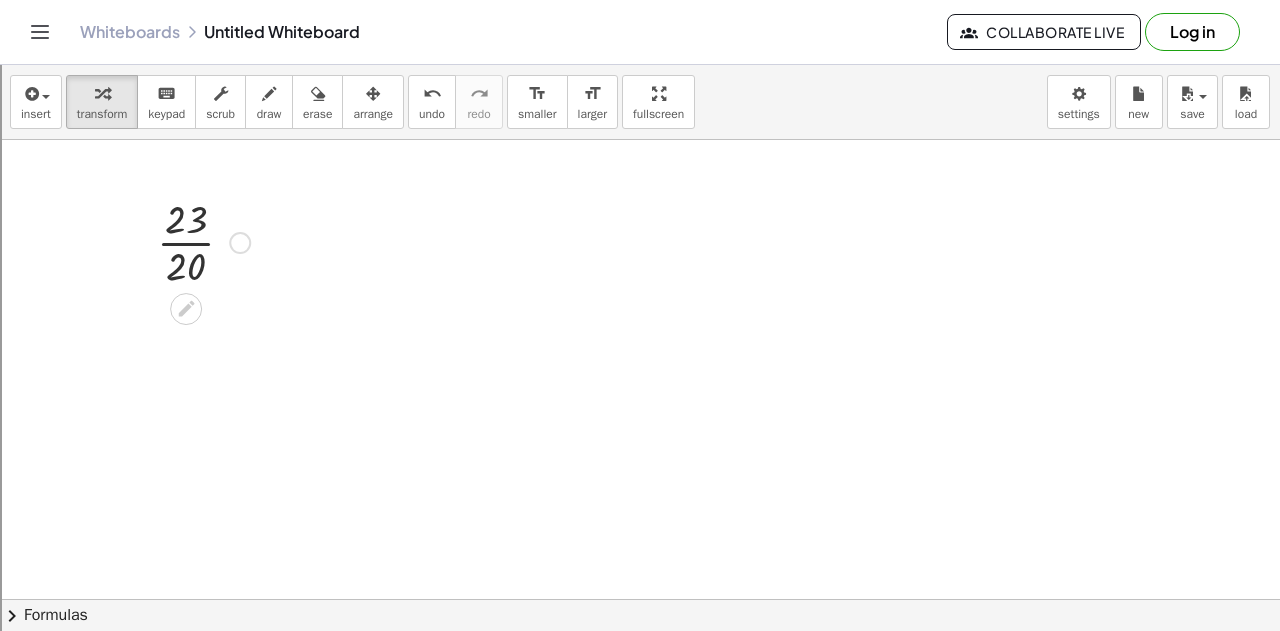 click at bounding box center [203, 241] 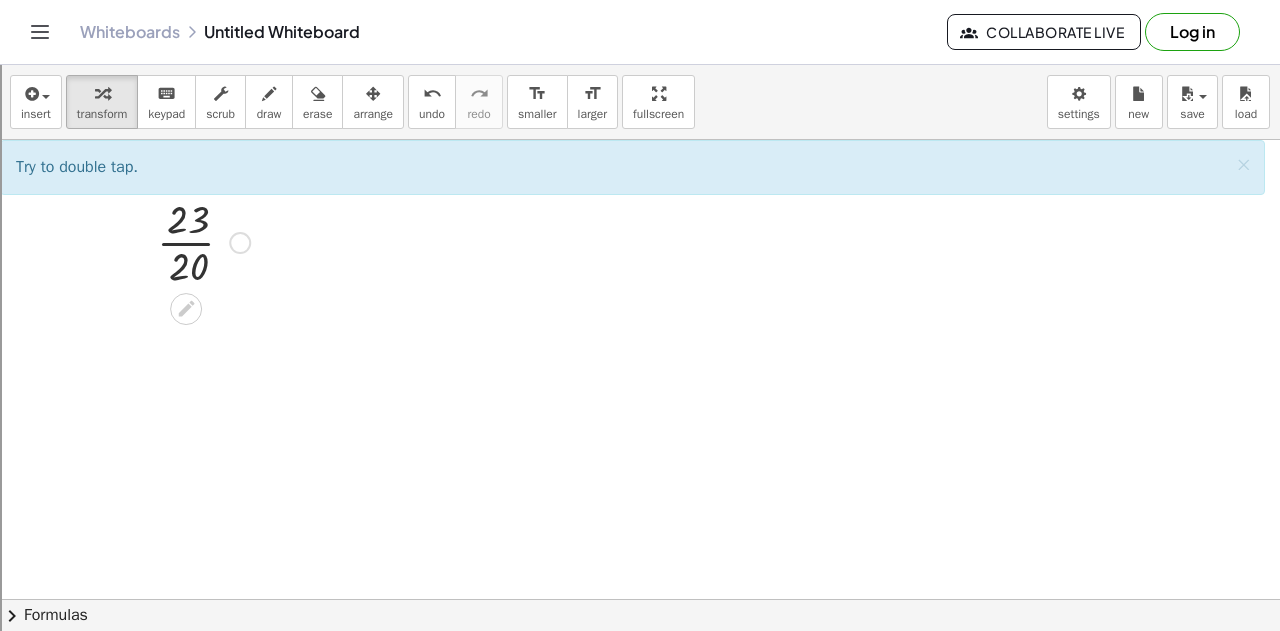 click at bounding box center (203, 241) 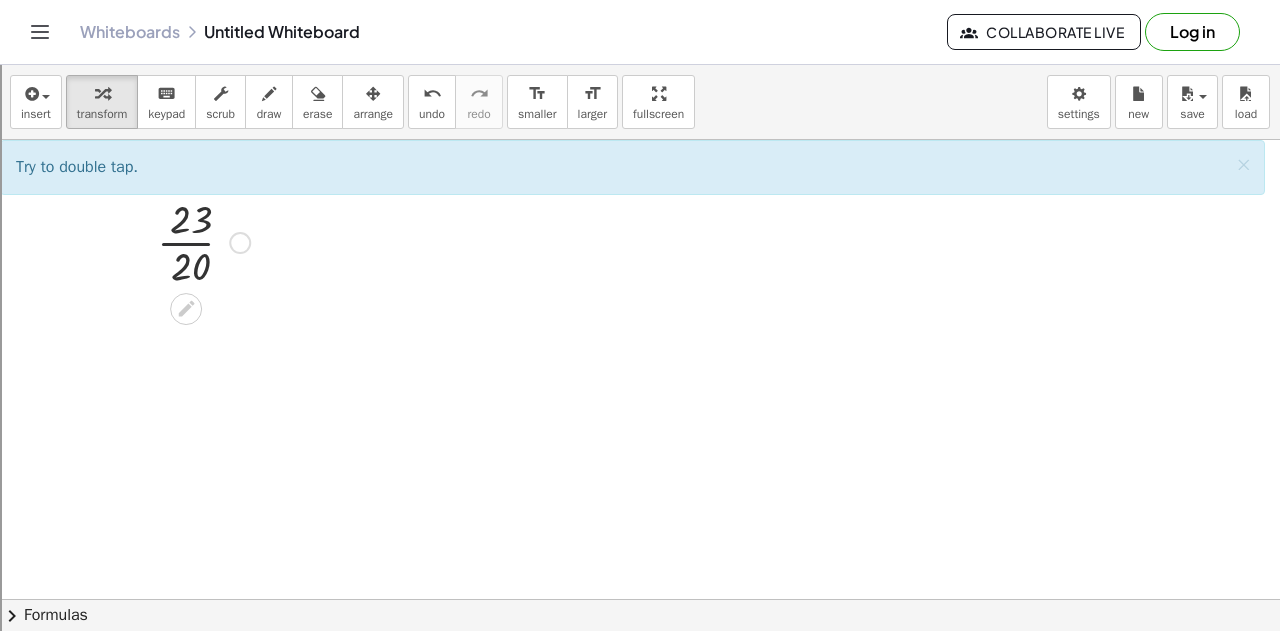 click at bounding box center (203, 241) 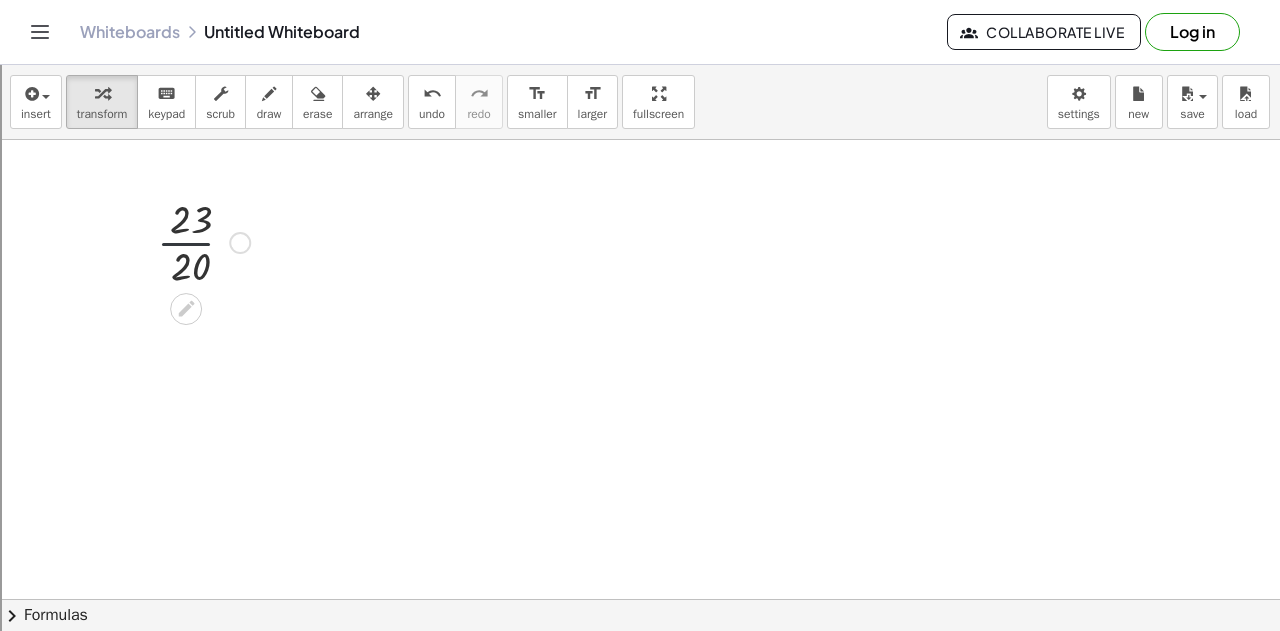 click at bounding box center [203, 241] 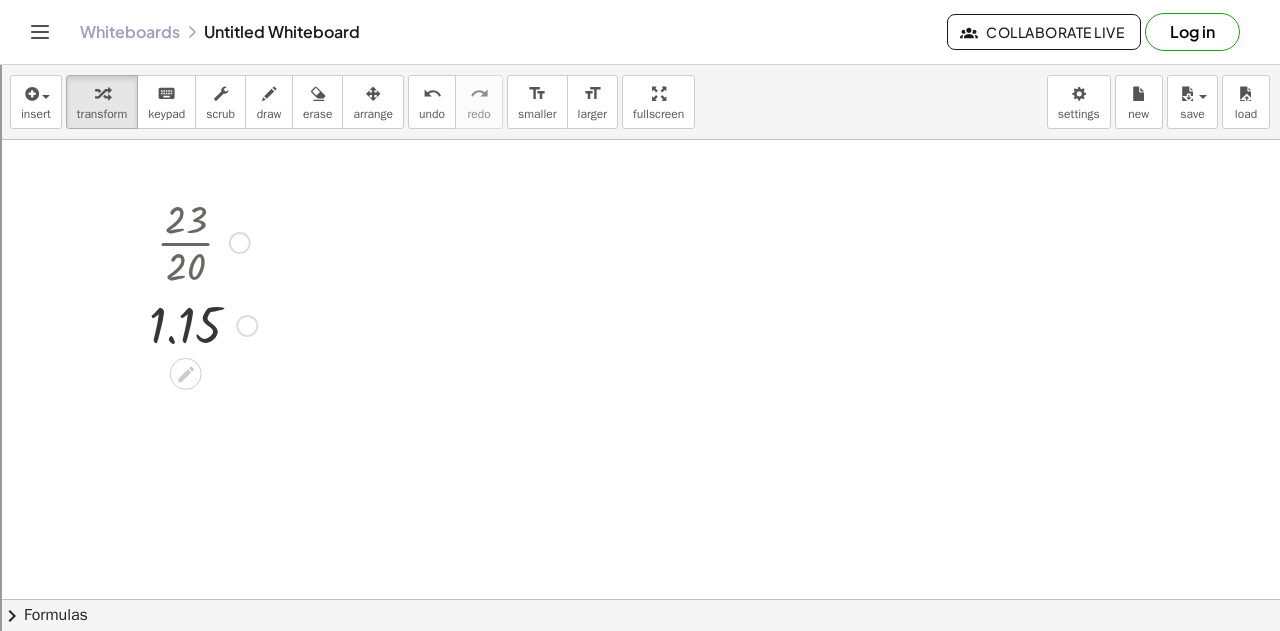 click at bounding box center [203, 324] 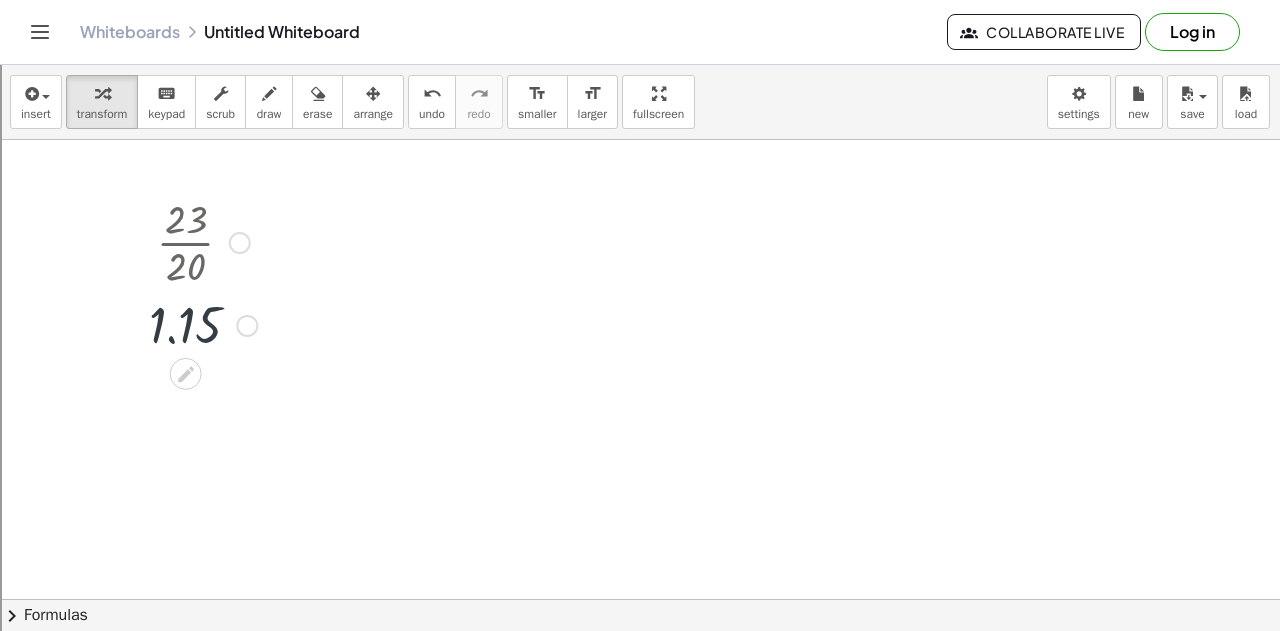 click at bounding box center (203, 324) 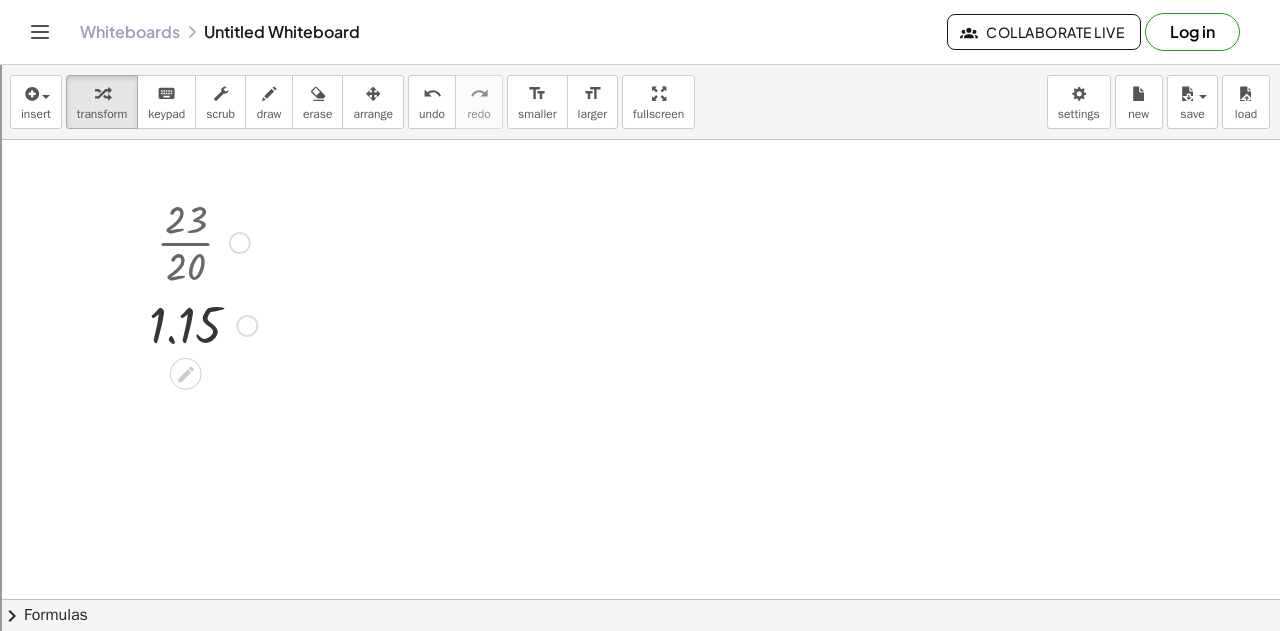 click at bounding box center (203, 324) 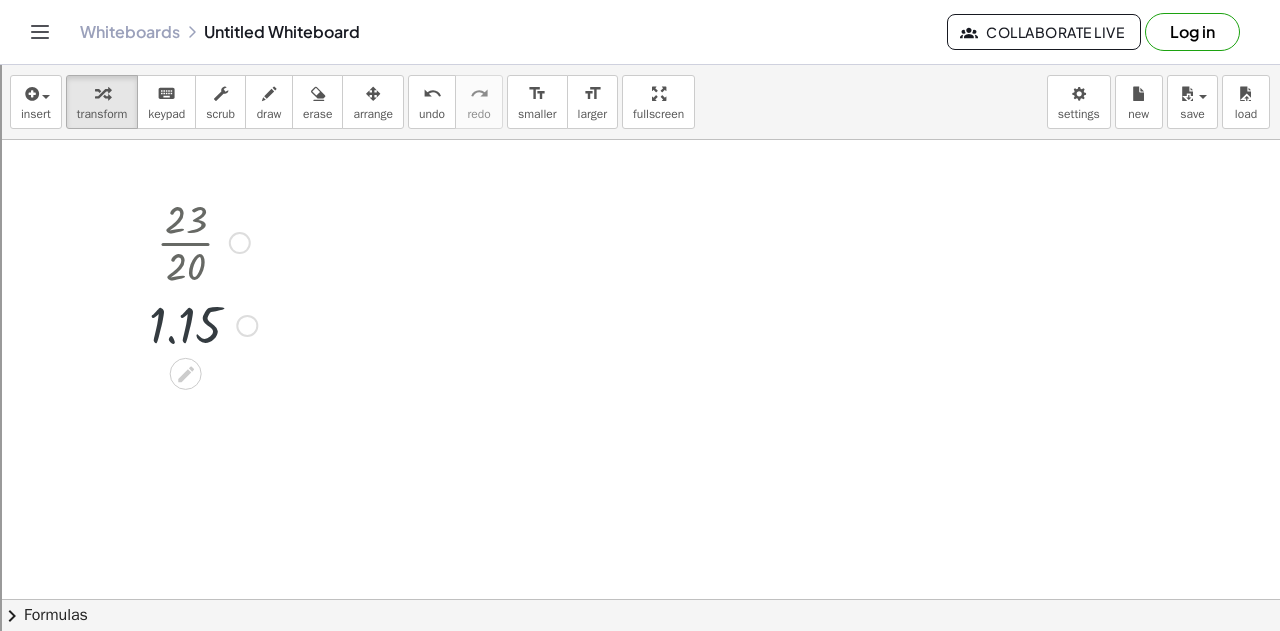 click at bounding box center [203, 324] 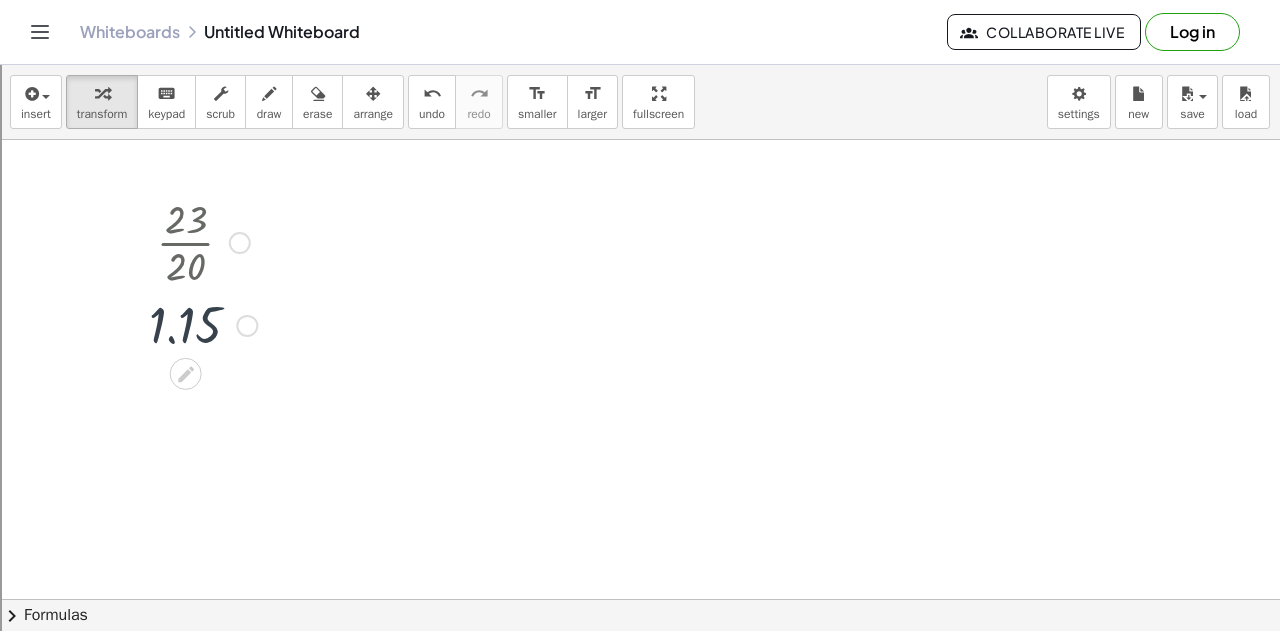 click at bounding box center (203, 324) 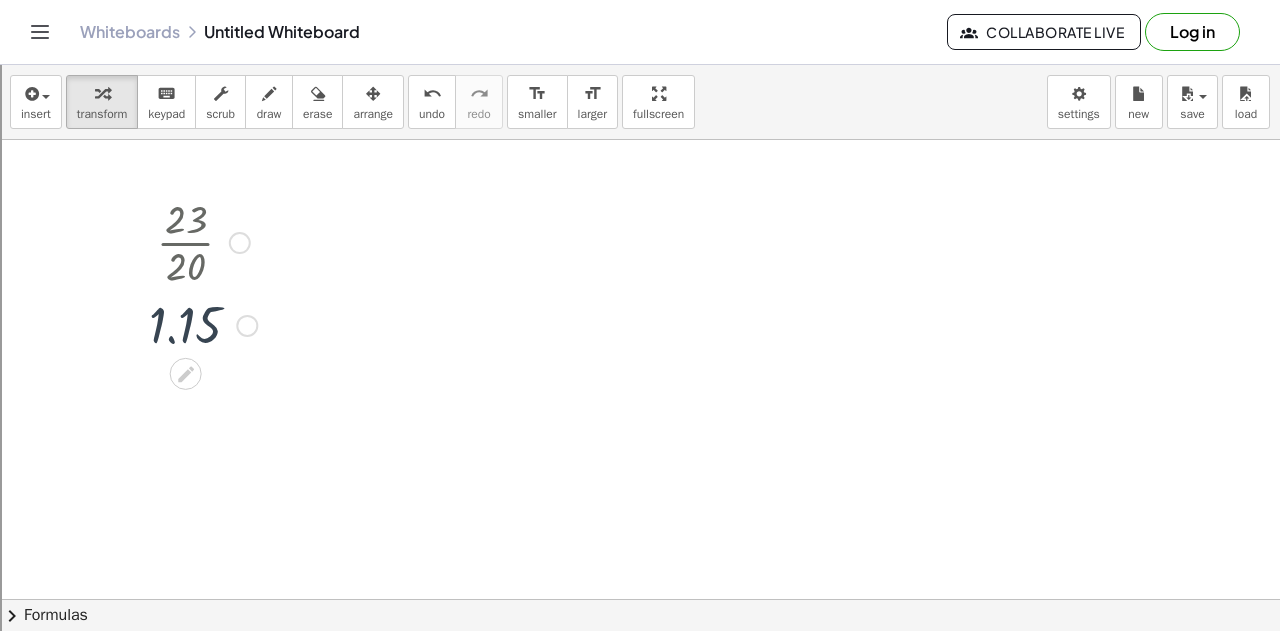 click at bounding box center [203, 324] 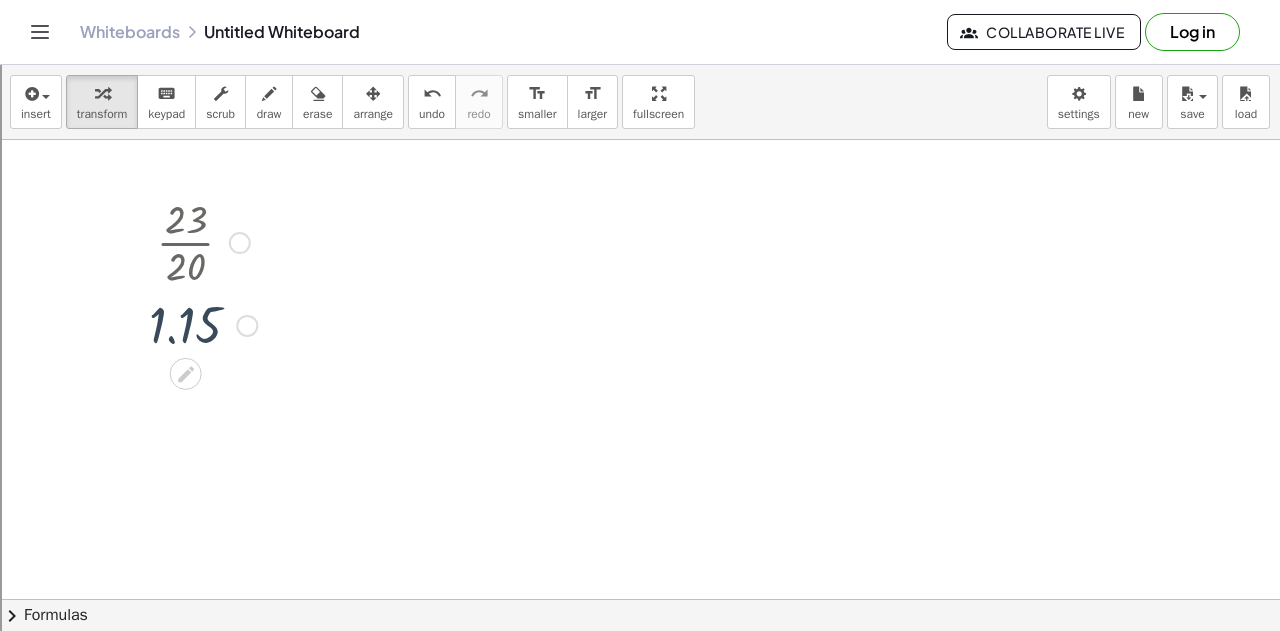 click at bounding box center (203, 324) 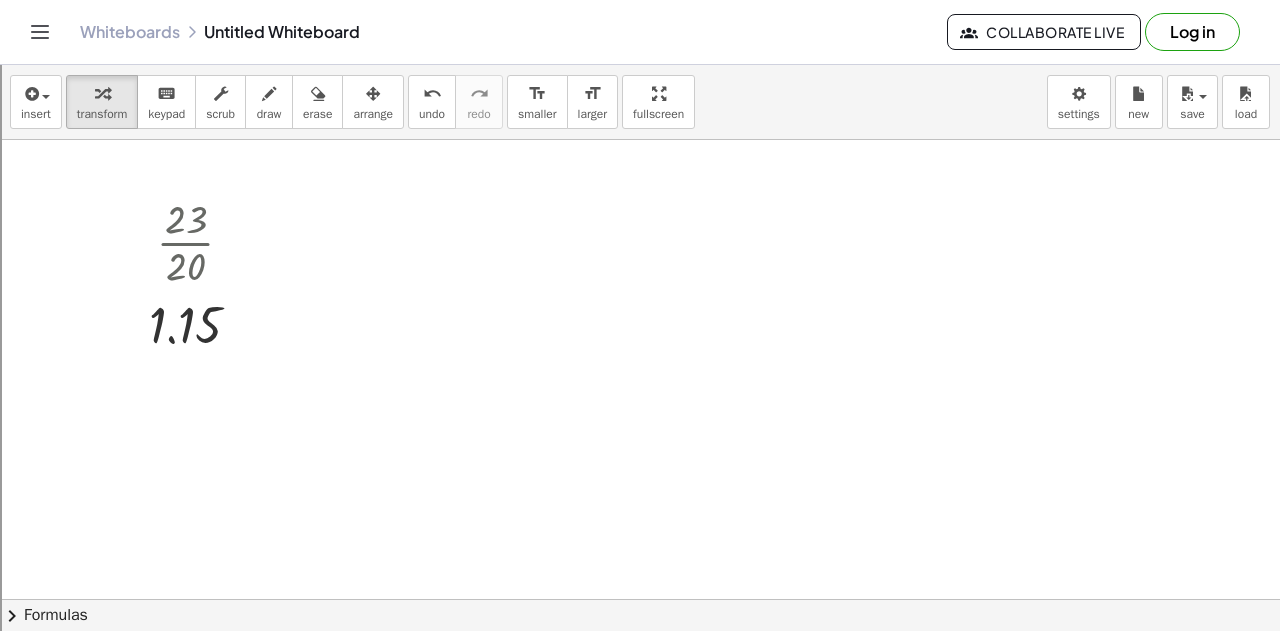 click at bounding box center [640, 665] 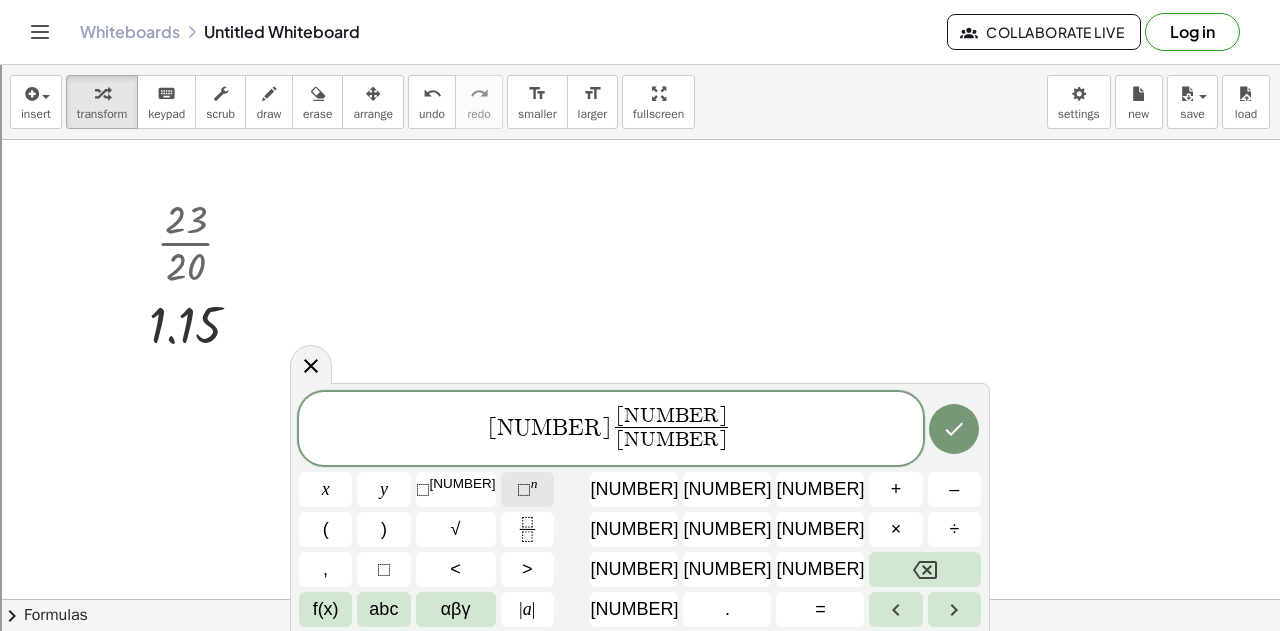 click at bounding box center [954, 429] 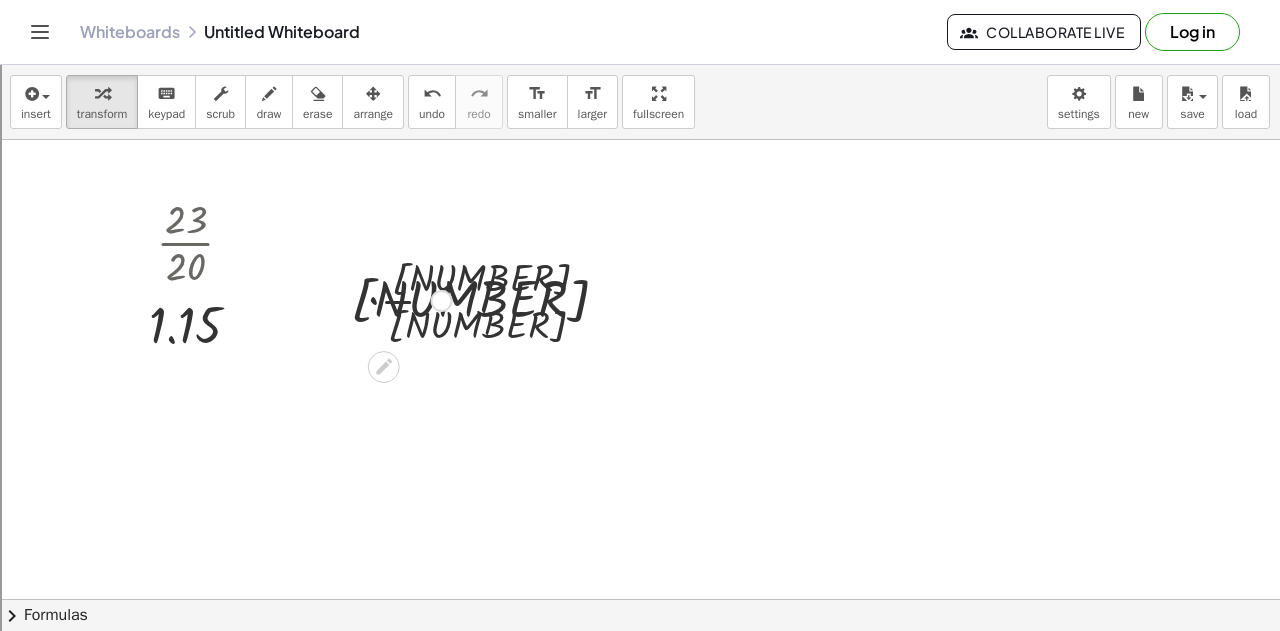 click at bounding box center [401, 299] 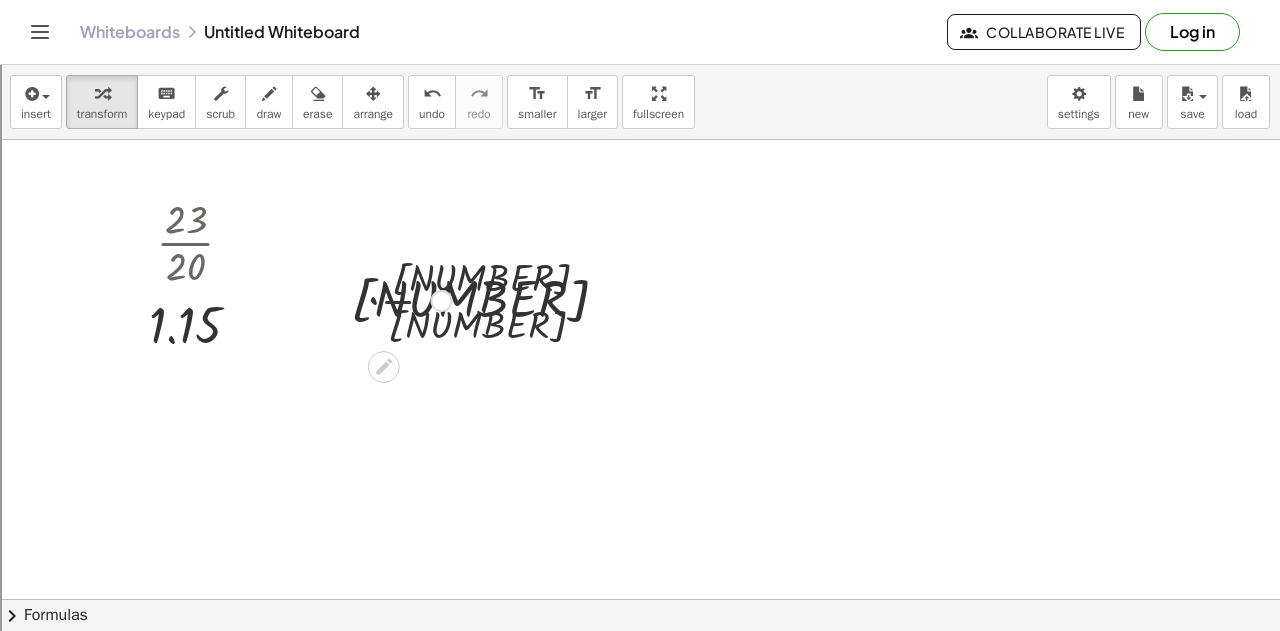 click at bounding box center (401, 299) 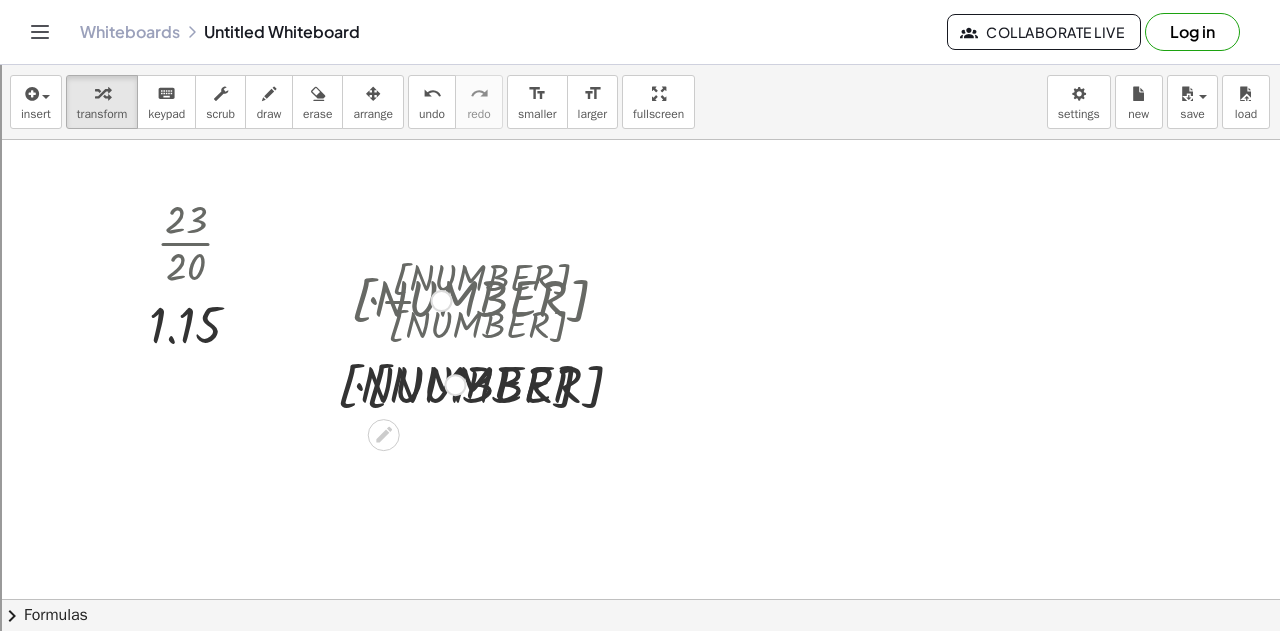 click at bounding box center (401, 299) 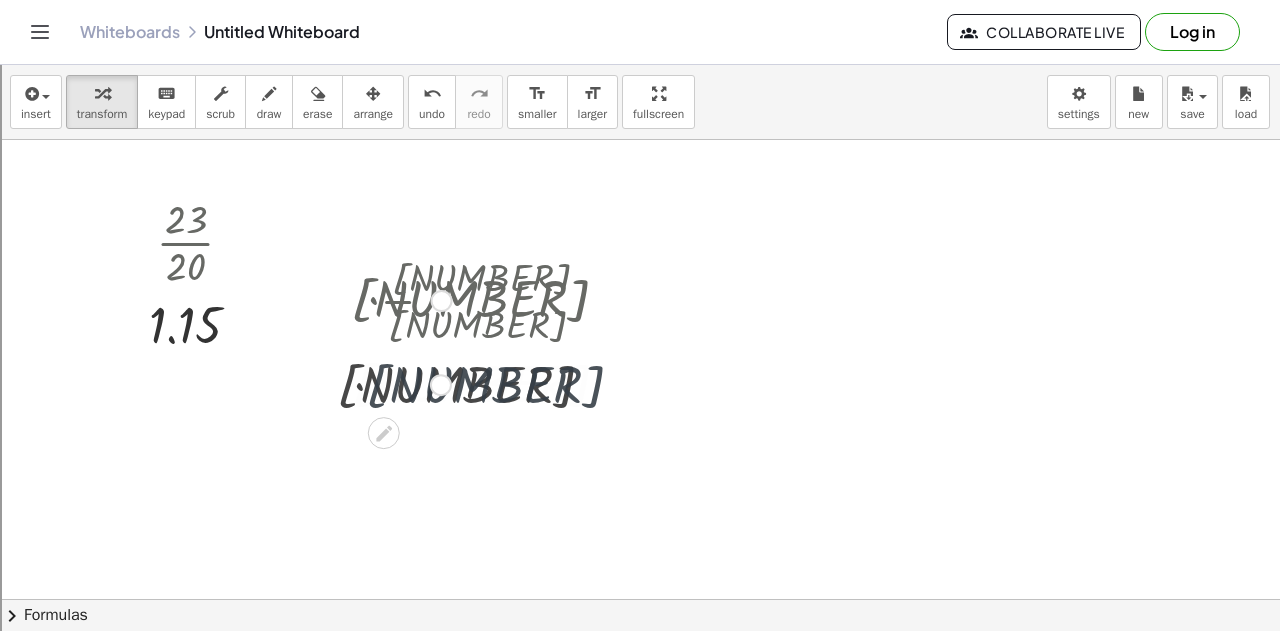 click at bounding box center (401, 383) 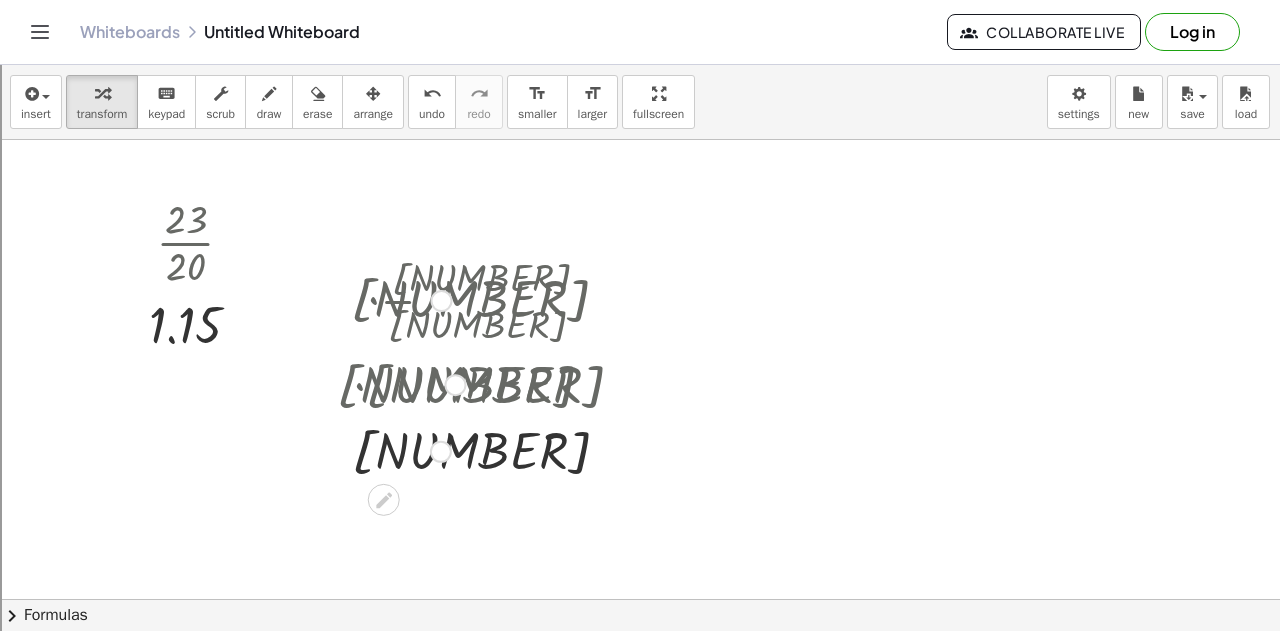 click at bounding box center (401, 450) 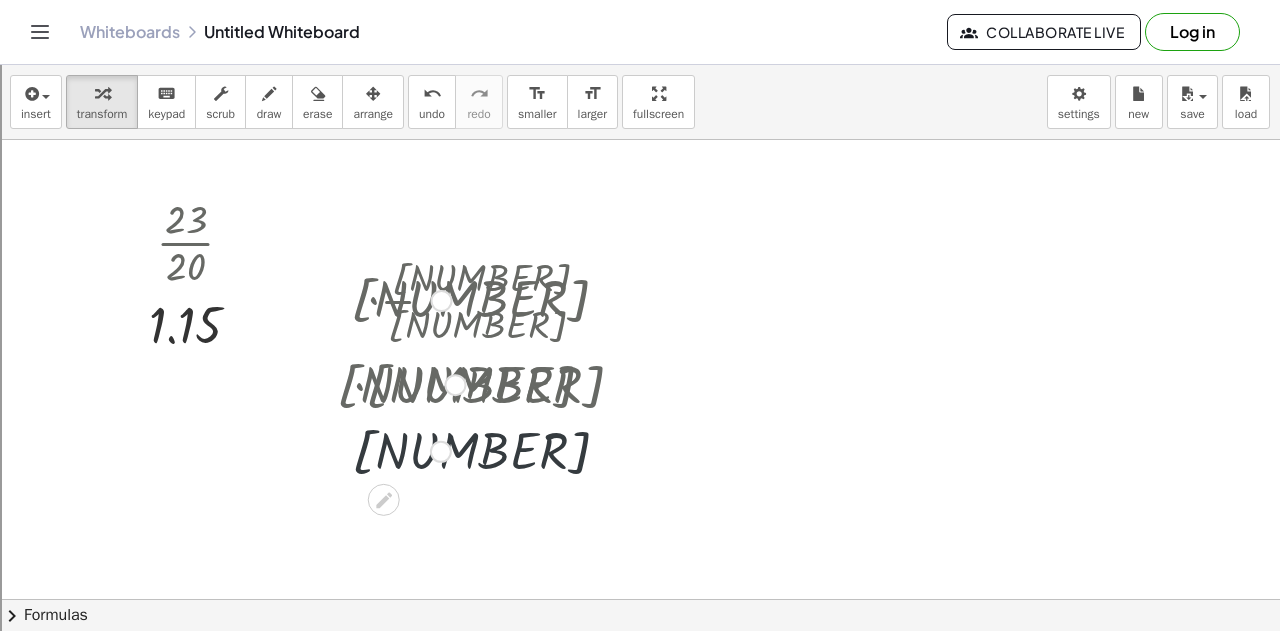 click at bounding box center (401, 450) 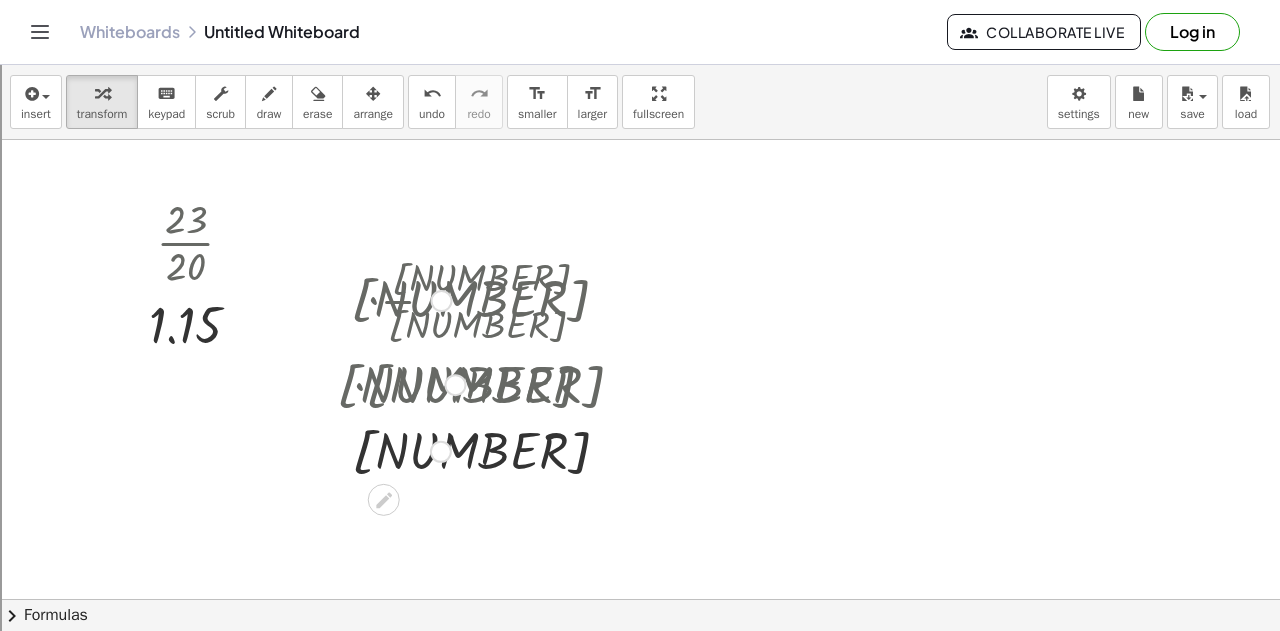 click at bounding box center [401, 299] 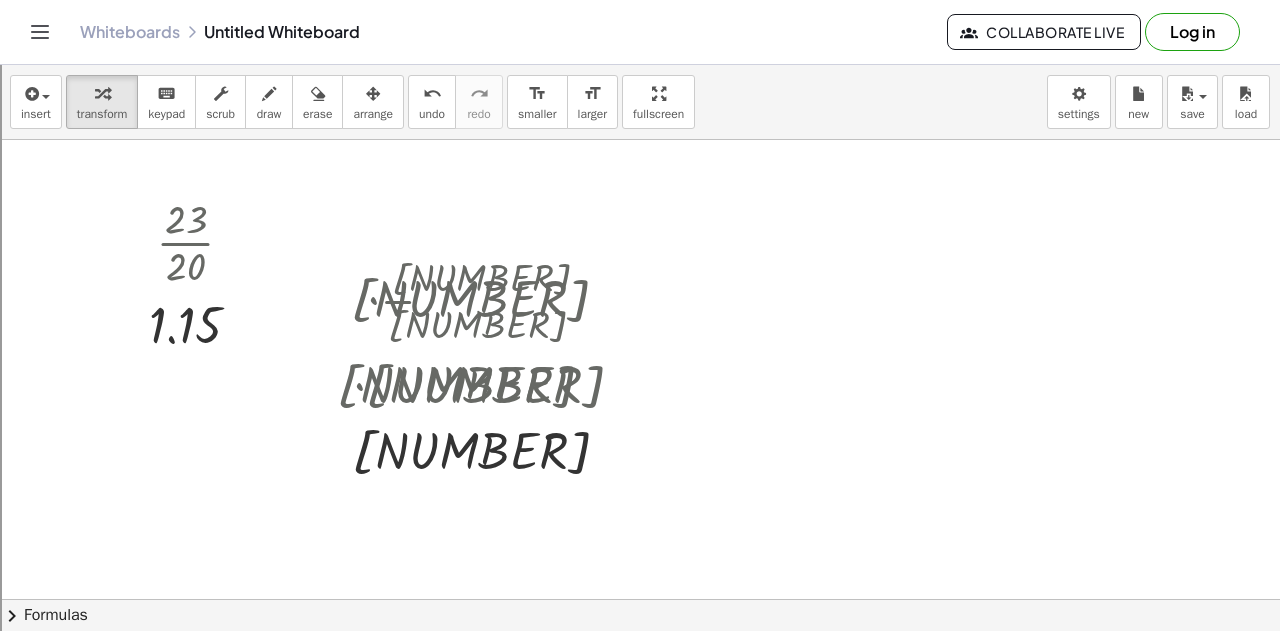 drag, startPoint x: 404, startPoint y: 306, endPoint x: 481, endPoint y: 248, distance: 96.40021 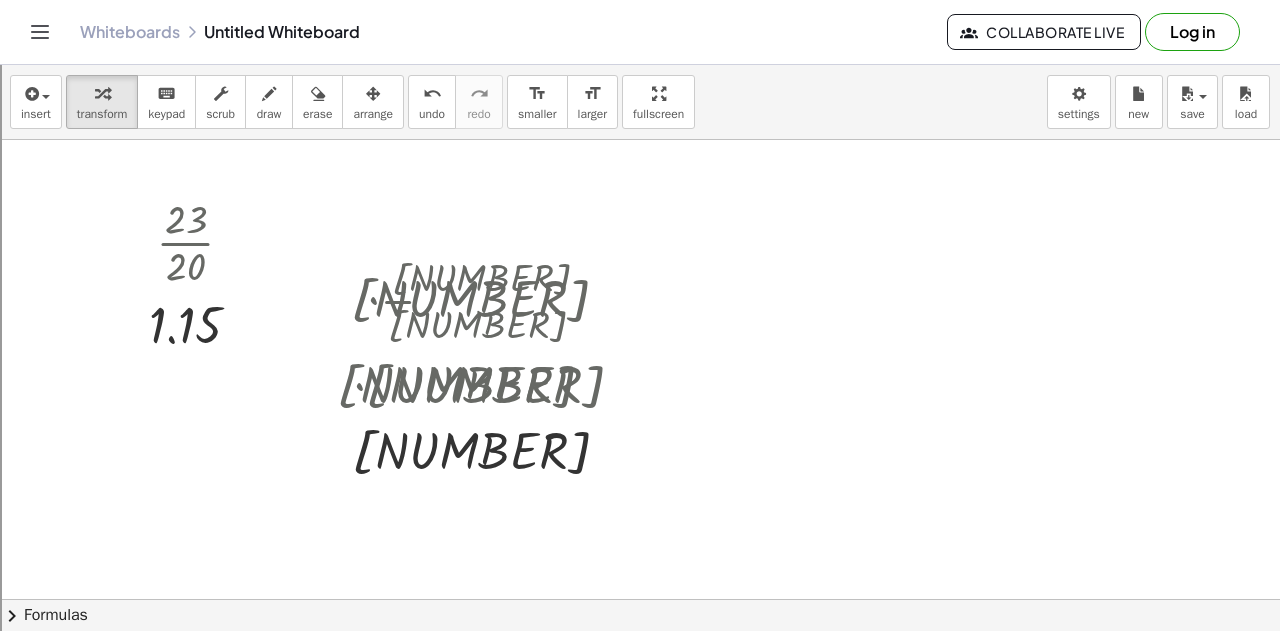 click at bounding box center [640, 665] 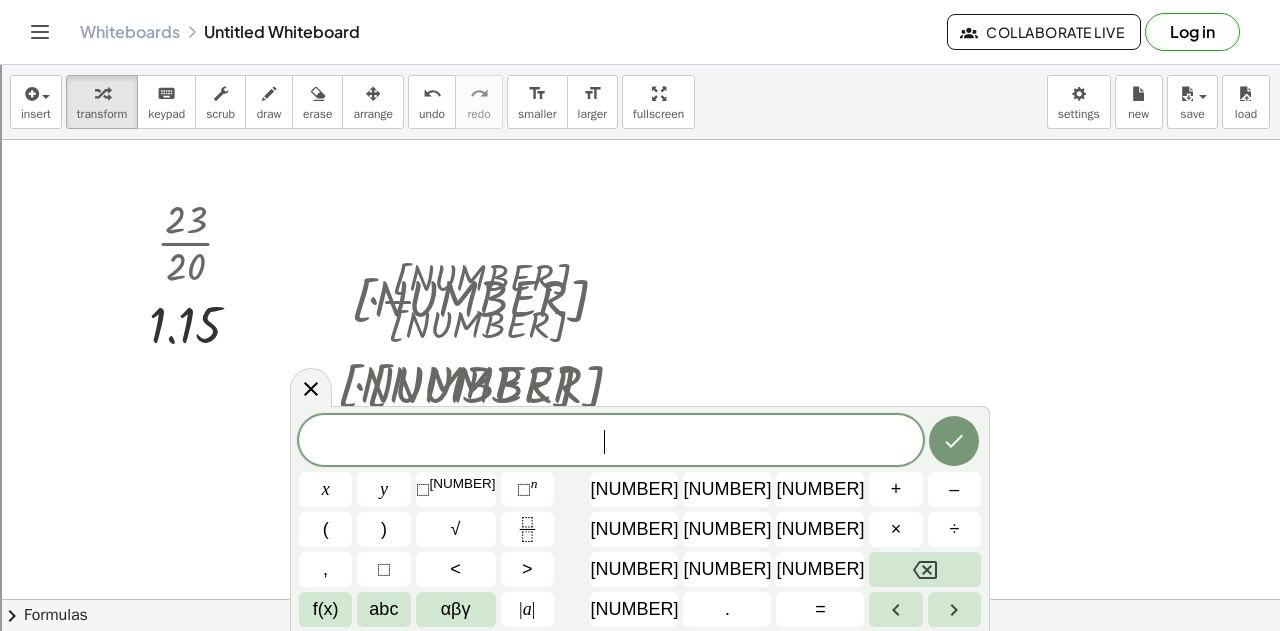 click on "​" 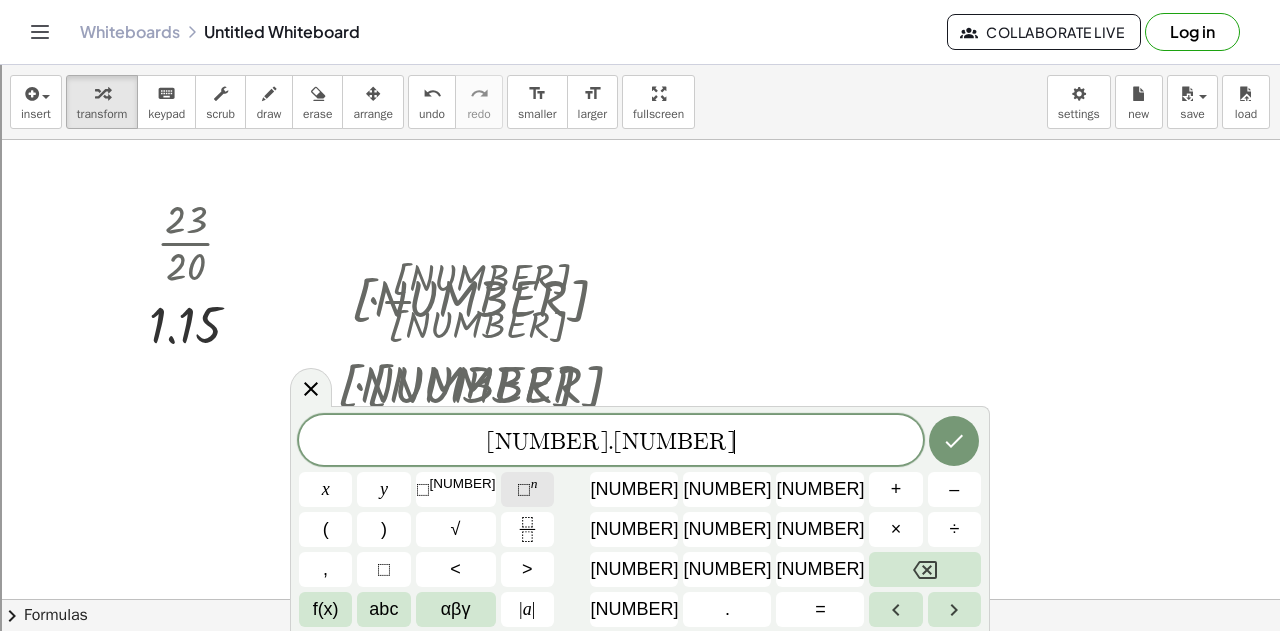 click on "÷" at bounding box center [954, 529] 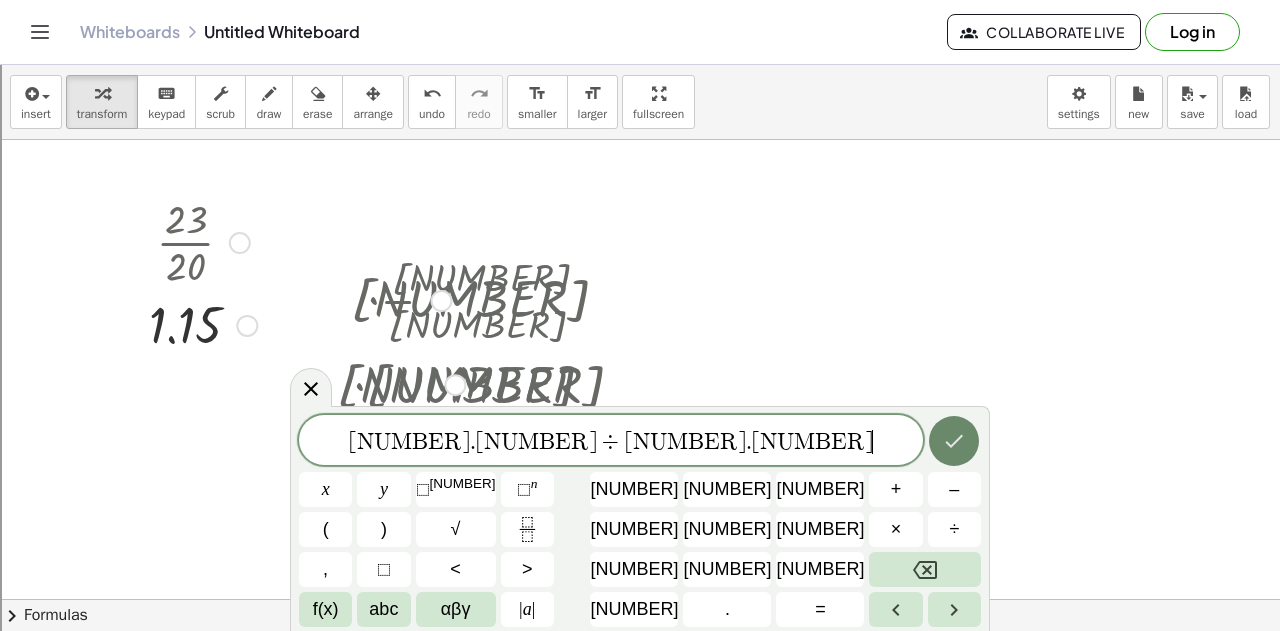 click 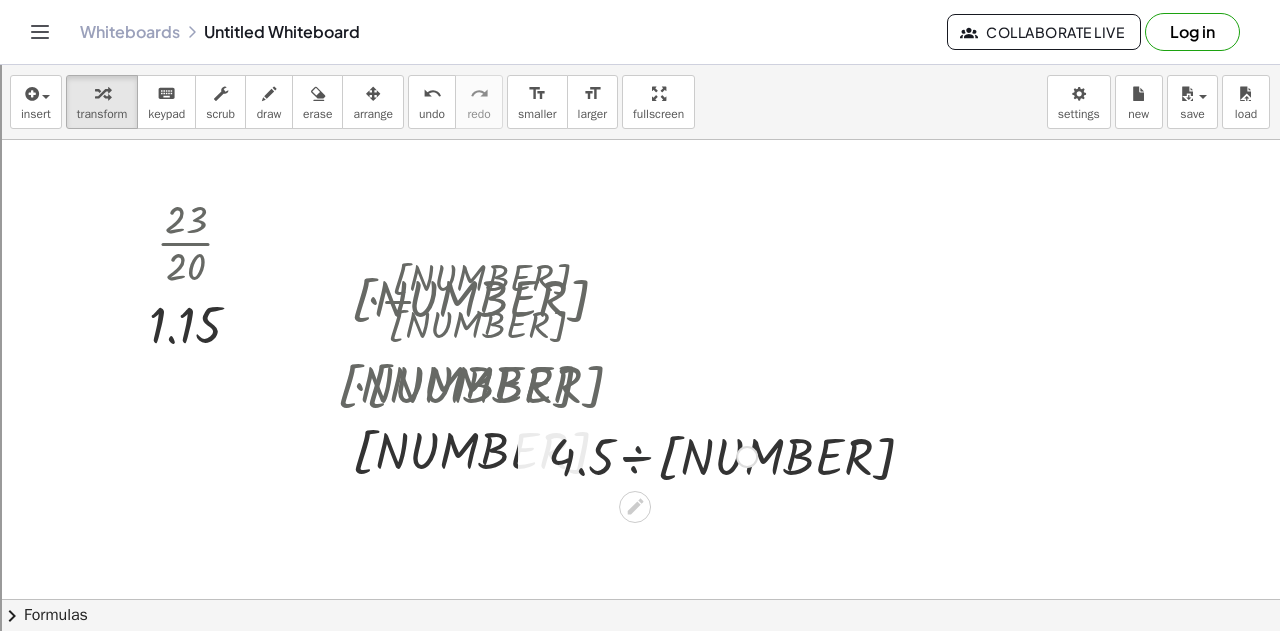 click at bounding box center (652, 455) 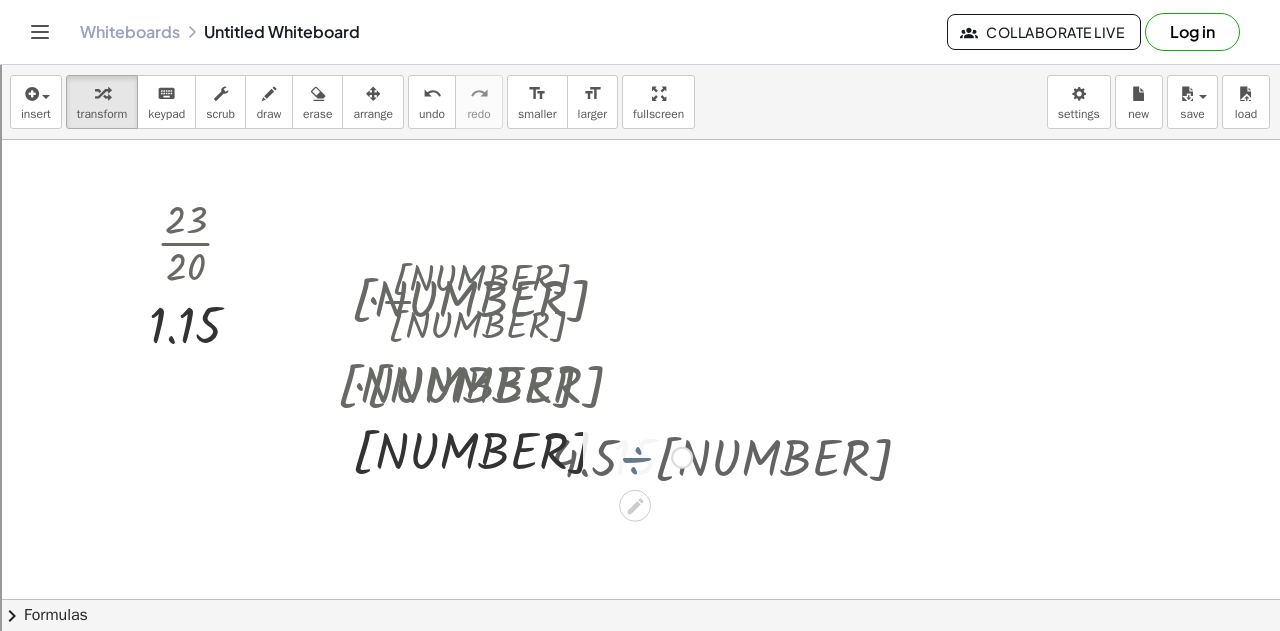 click at bounding box center [652, 456] 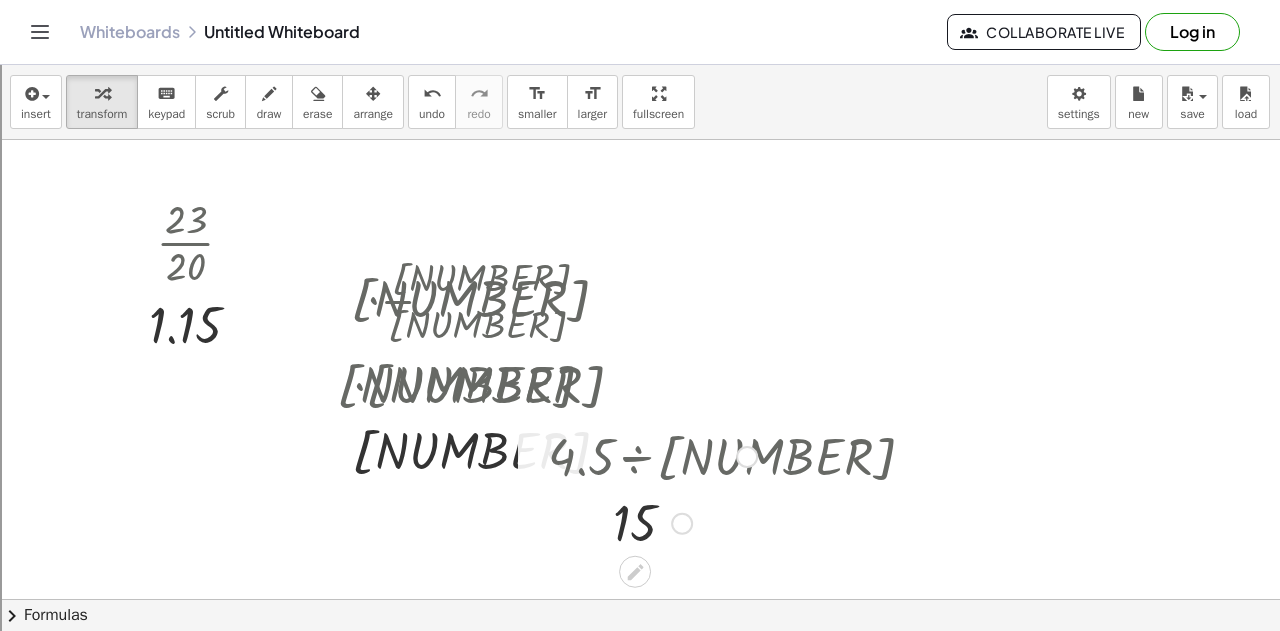 click at bounding box center (533, 488) 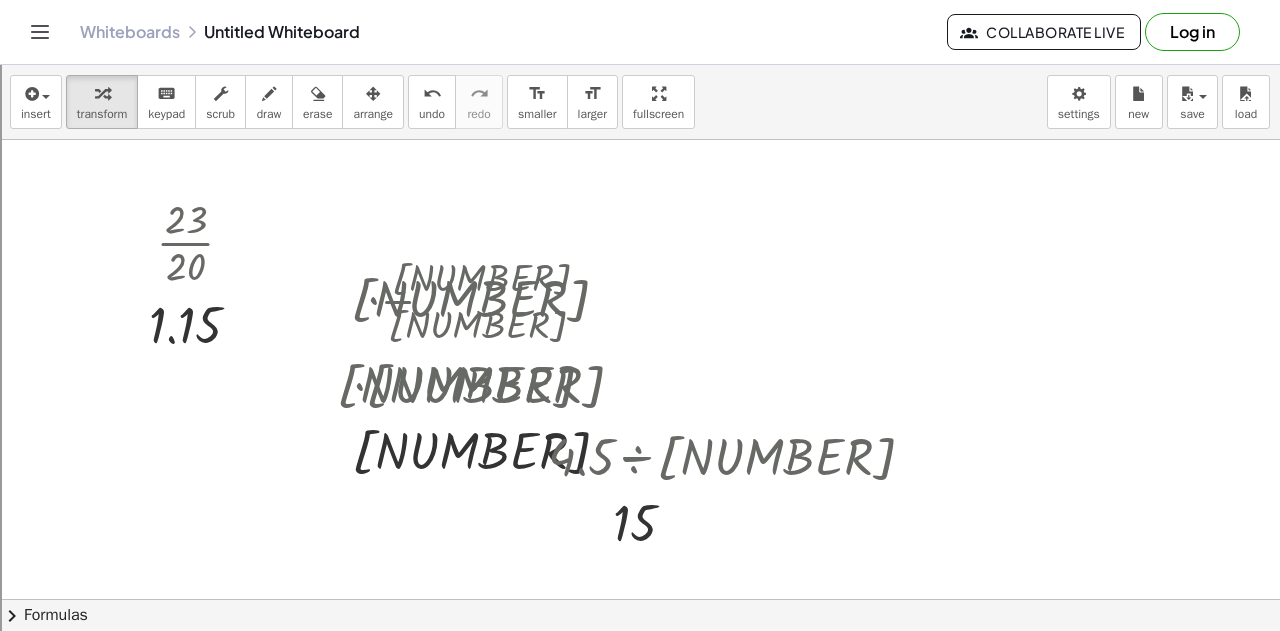 click at bounding box center (640, 665) 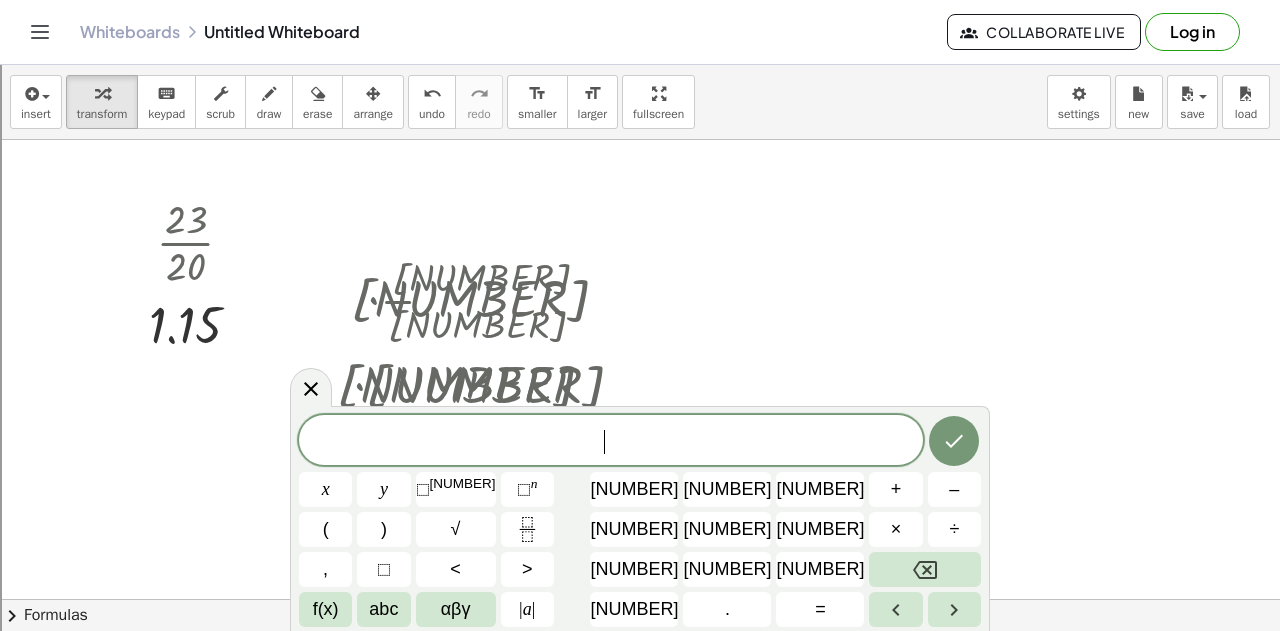 click at bounding box center (640, 665) 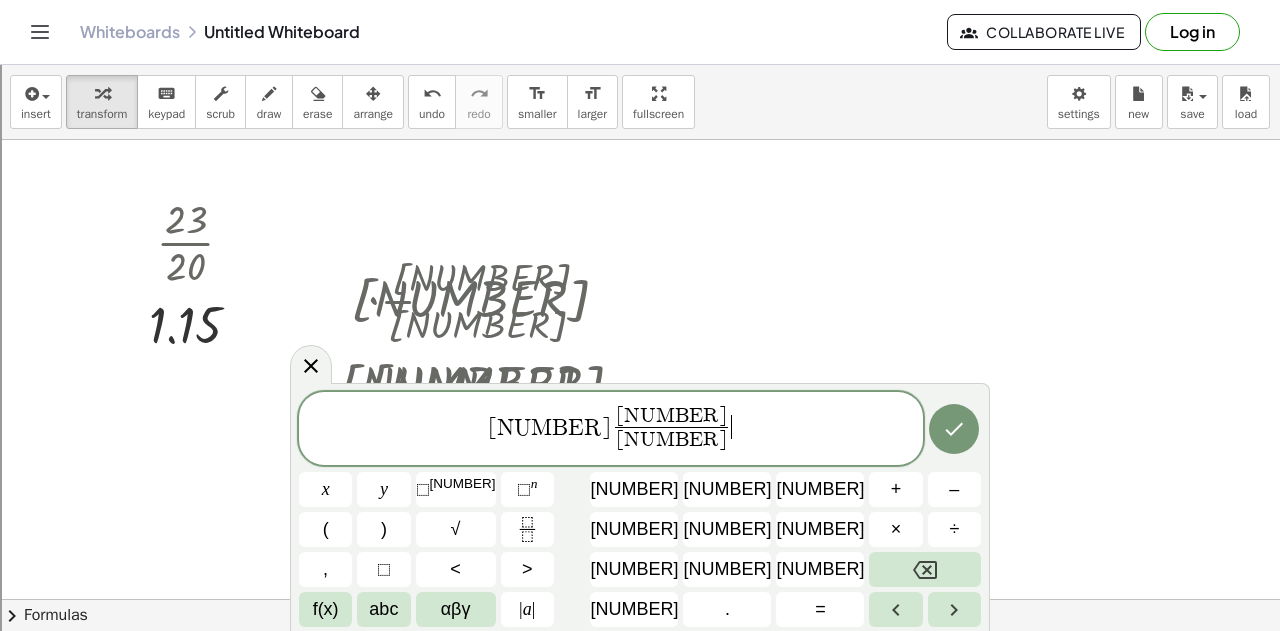 click on "×" at bounding box center (895, 529) 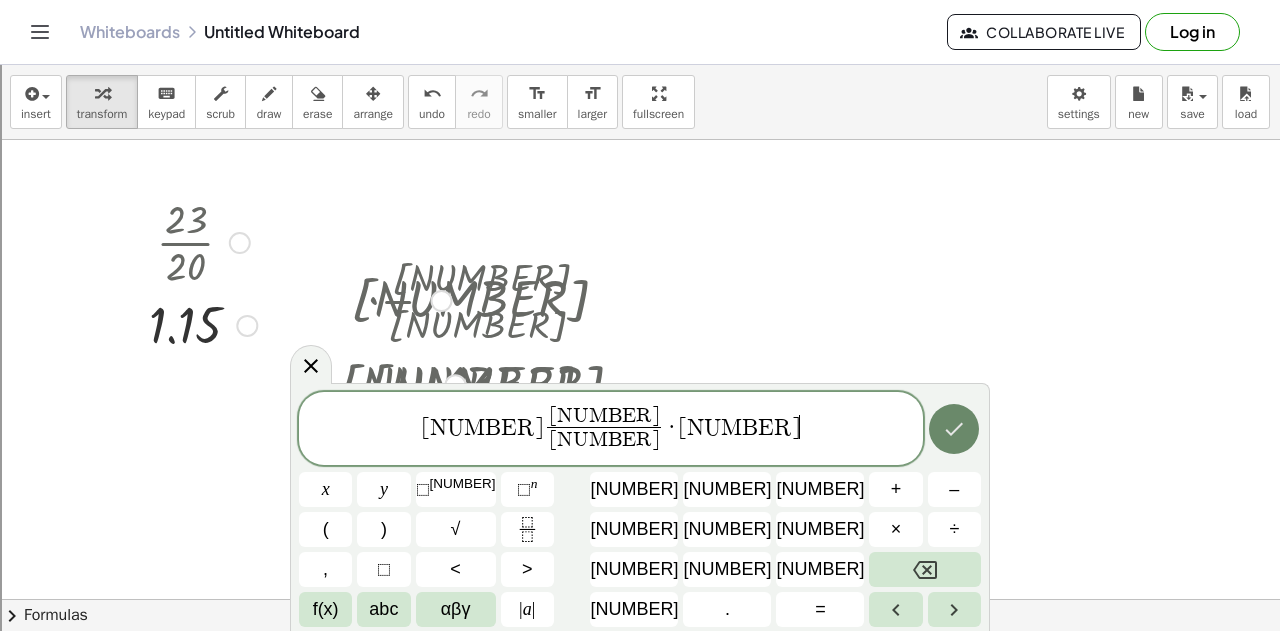 click 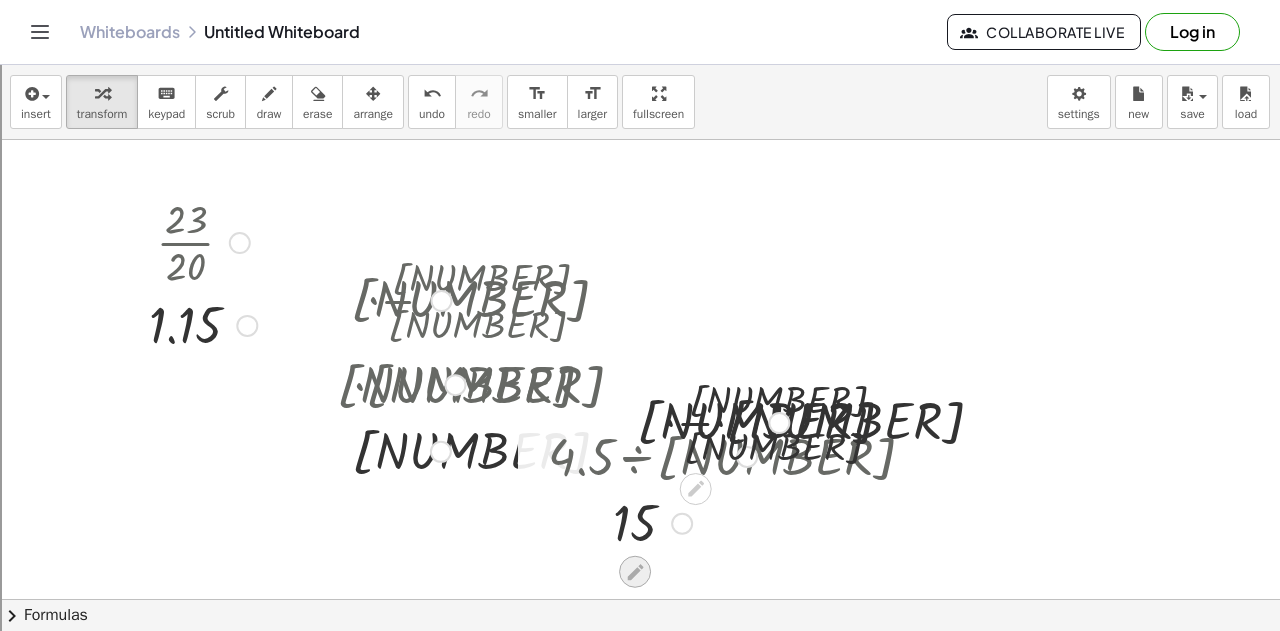 click 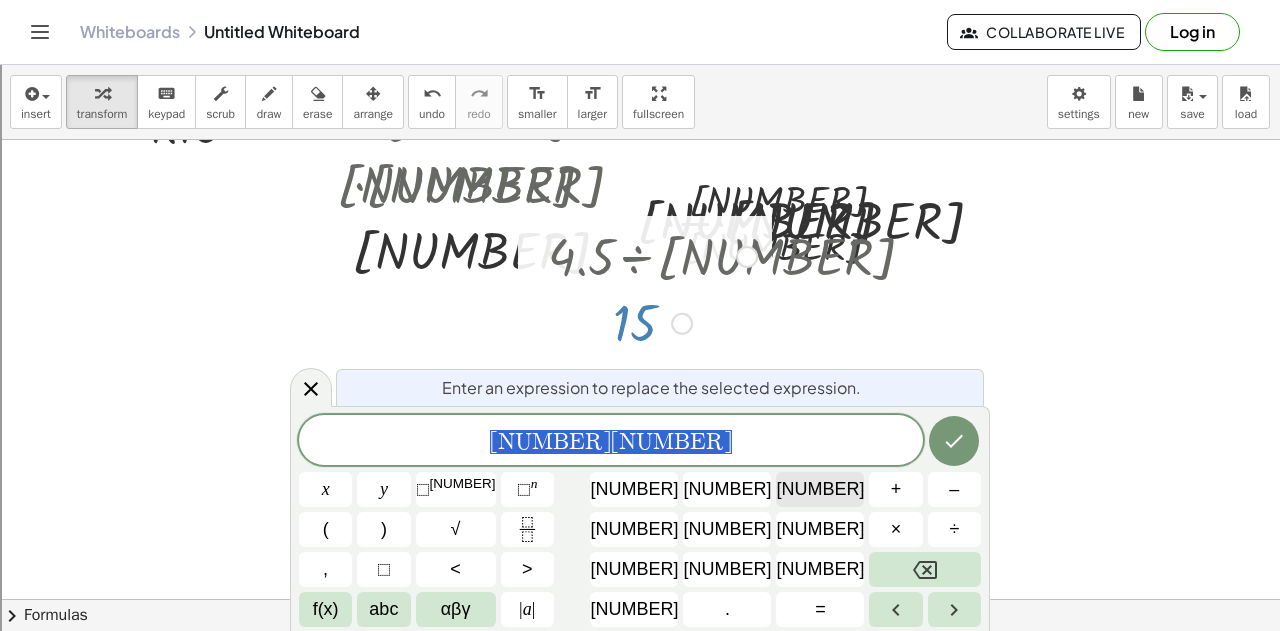 scroll, scrollTop: 202, scrollLeft: 0, axis: vertical 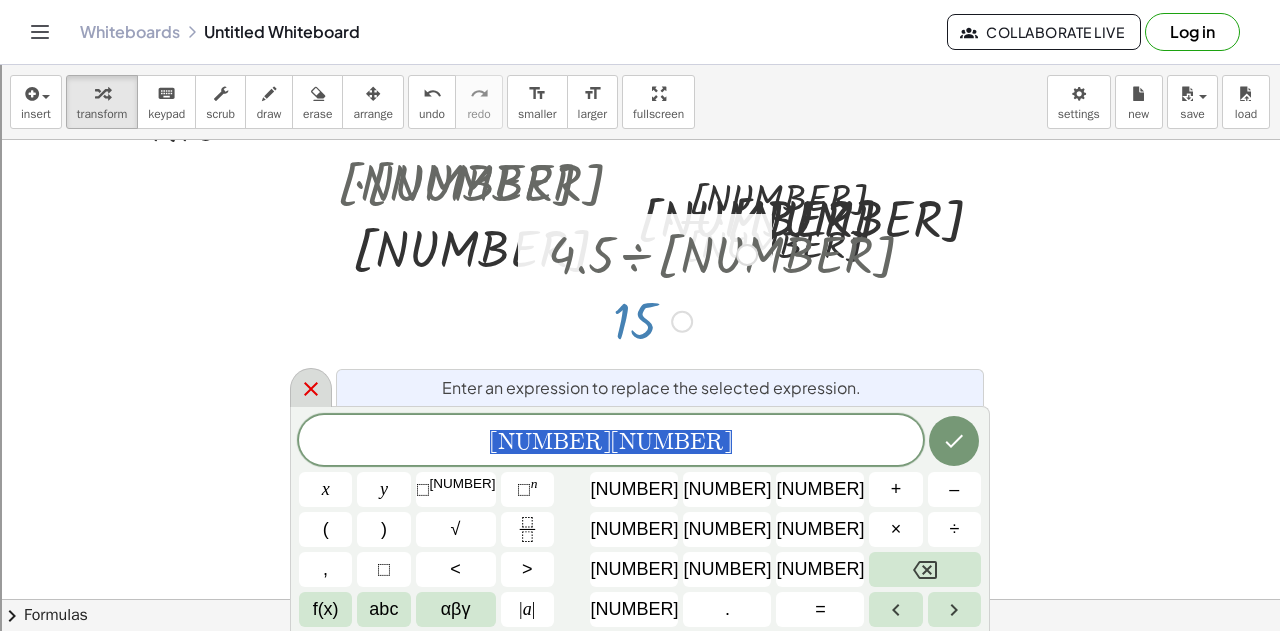 click 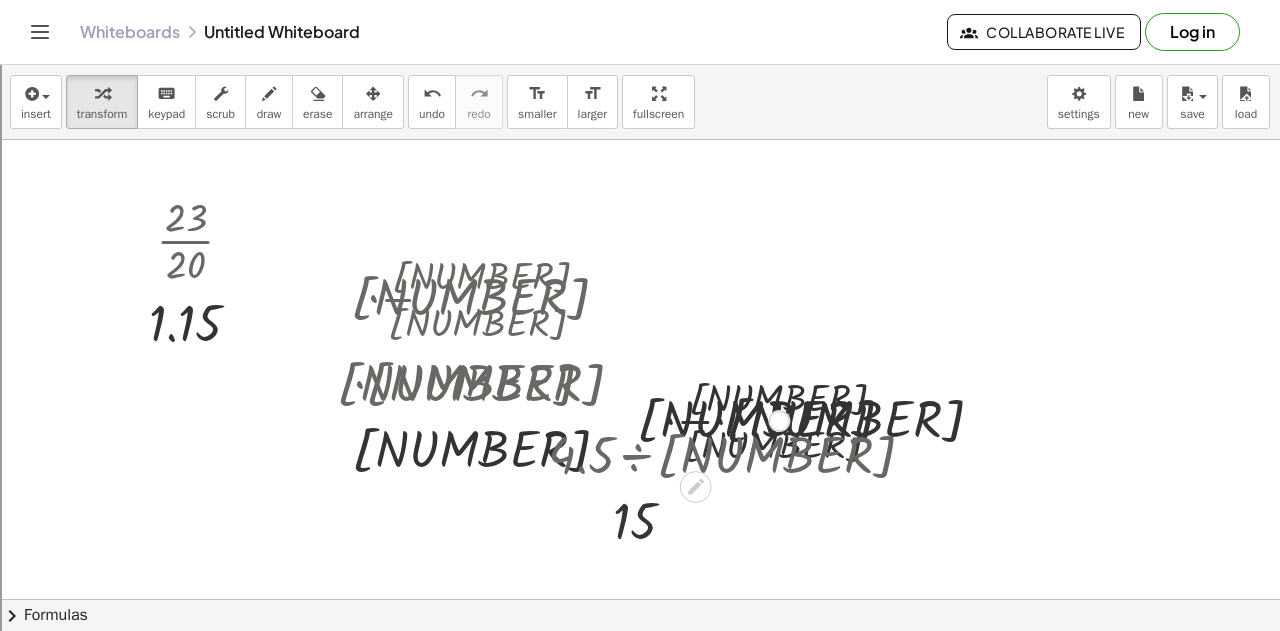 scroll, scrollTop: 0, scrollLeft: 0, axis: both 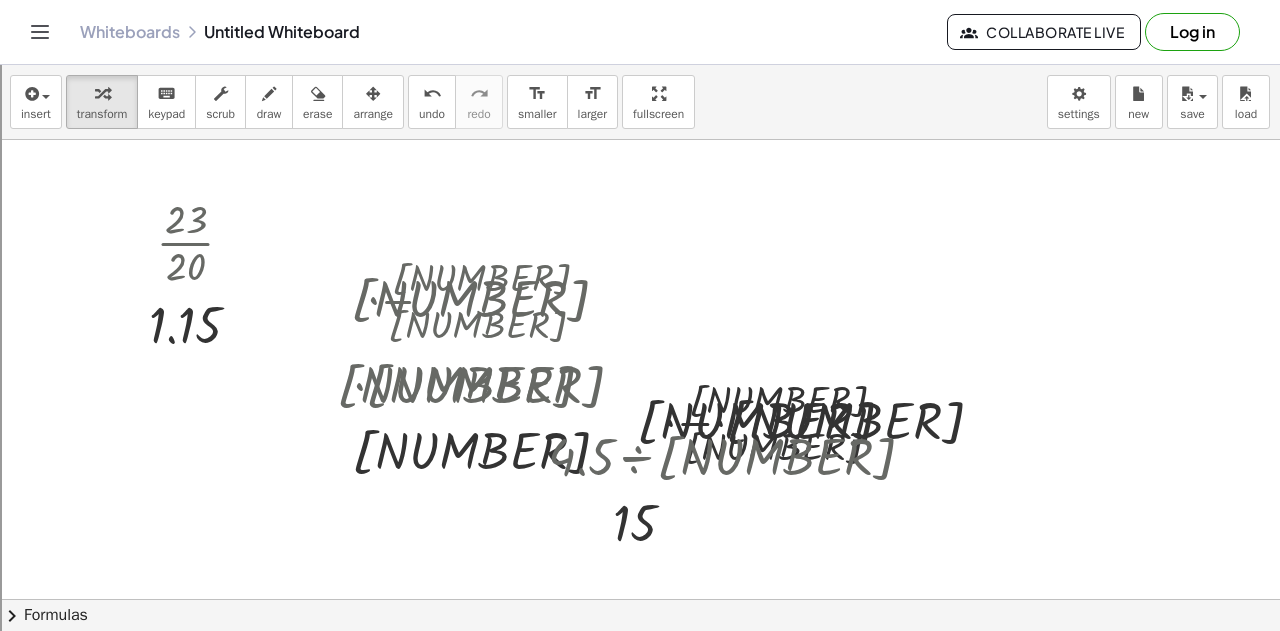 drag, startPoint x: 718, startPoint y: 464, endPoint x: 834, endPoint y: 457, distance: 116.21101 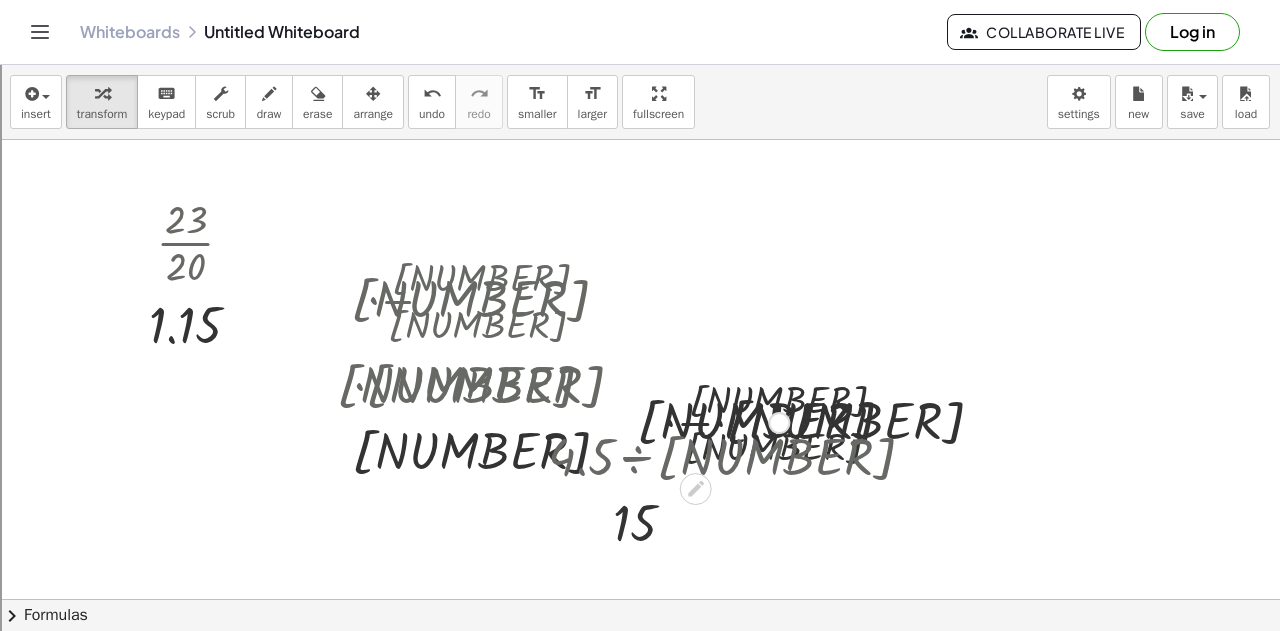 click at bounding box center [713, 421] 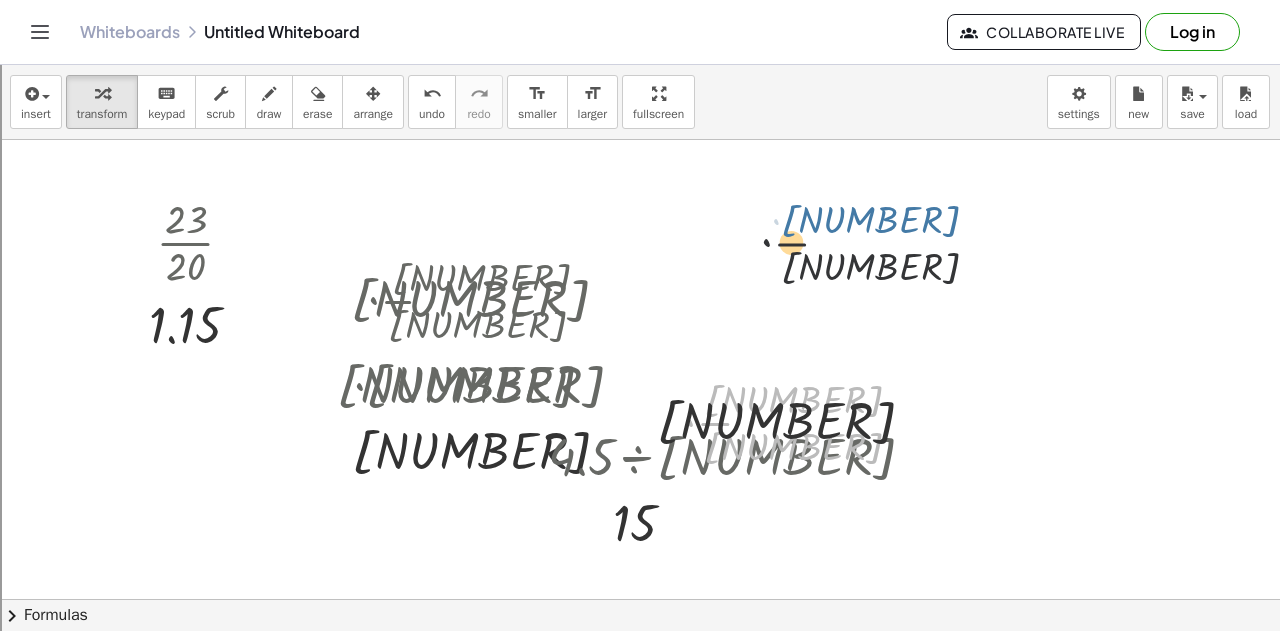 drag, startPoint x: 716, startPoint y: 395, endPoint x: 776, endPoint y: 252, distance: 155.0774 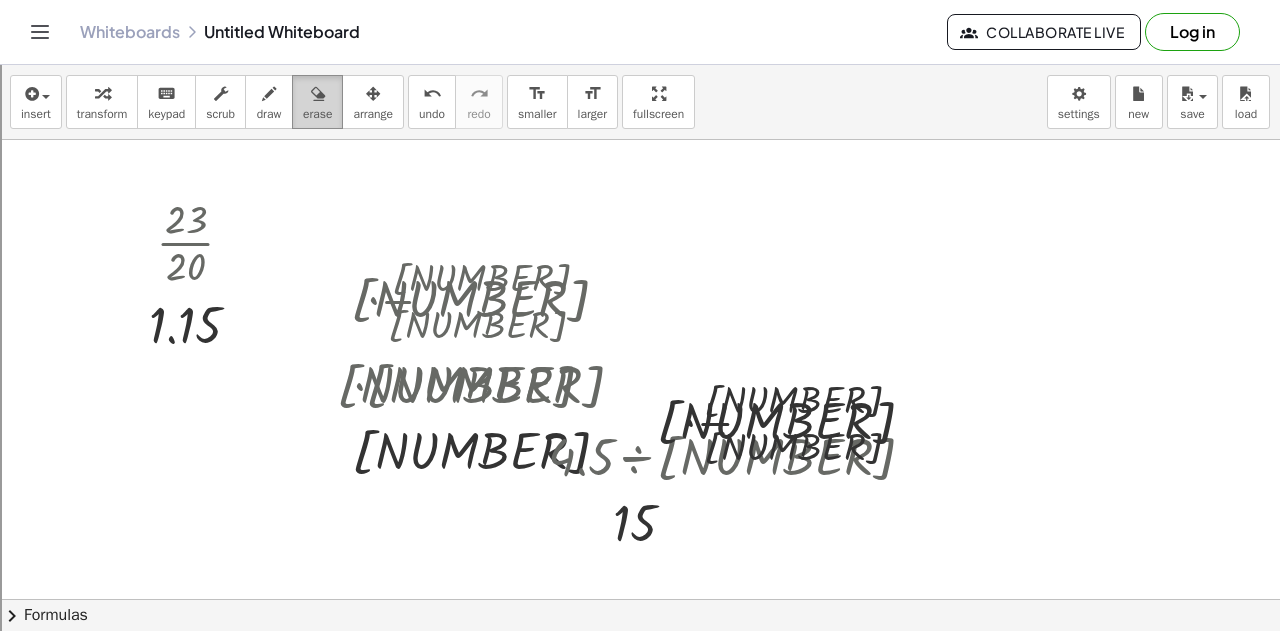 click on "erase" at bounding box center (317, 102) 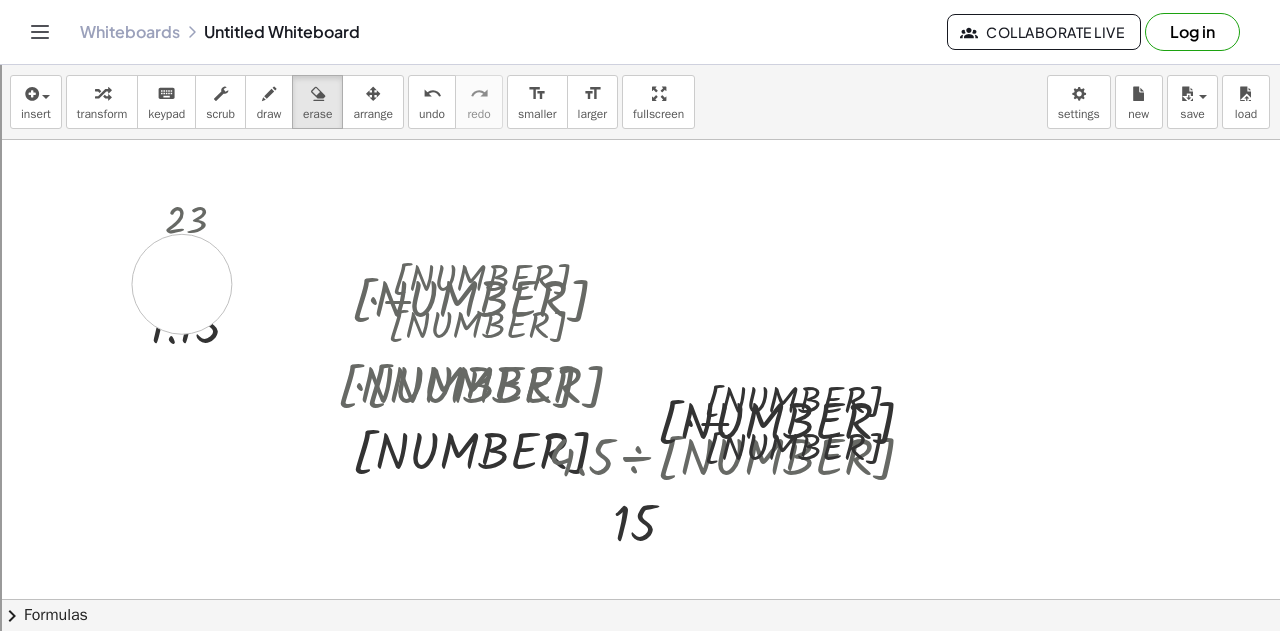 click at bounding box center (640, 665) 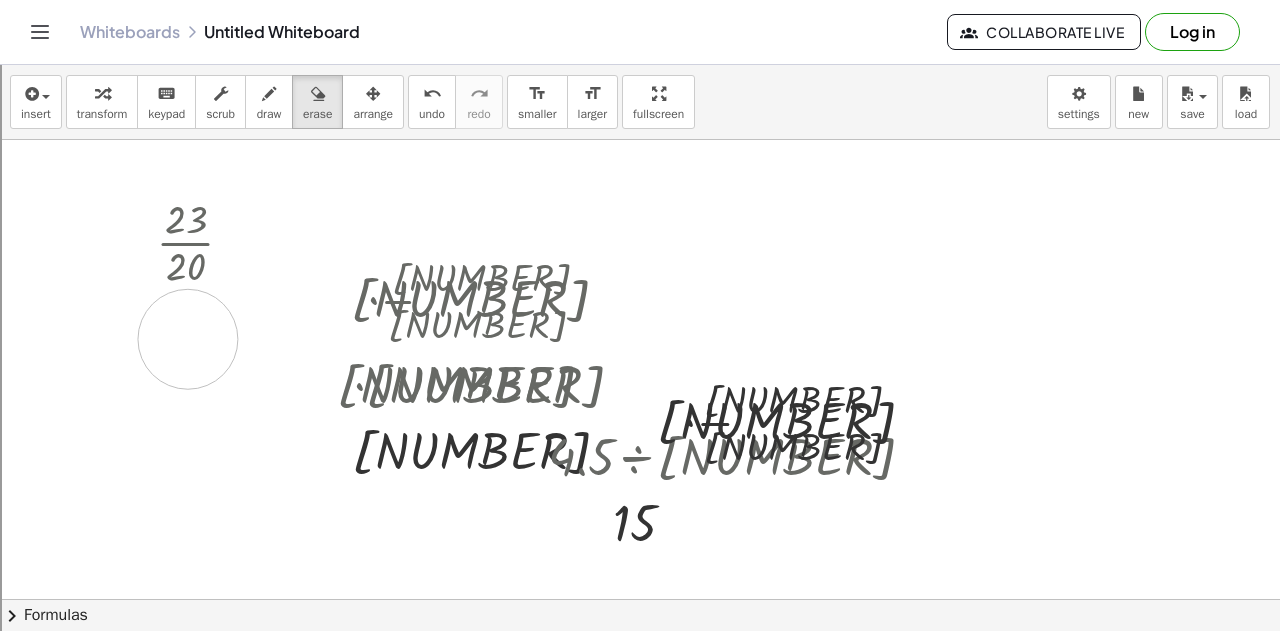 click at bounding box center [640, 665] 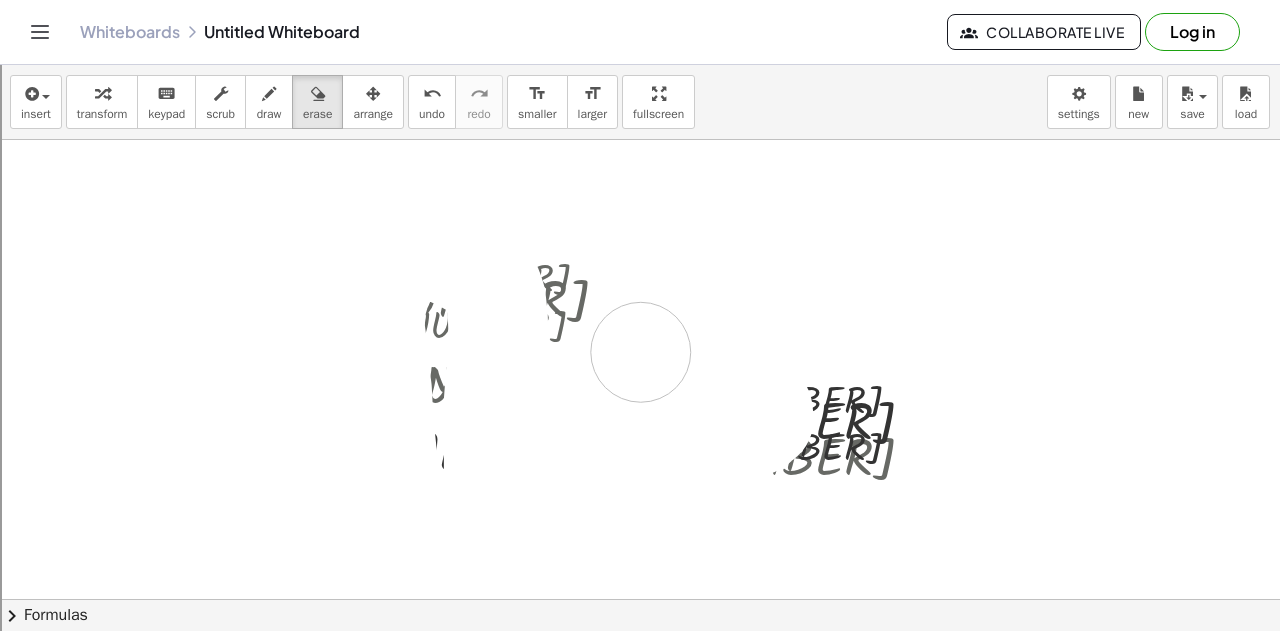 drag, startPoint x: 192, startPoint y: 323, endPoint x: 422, endPoint y: 447, distance: 261.29675 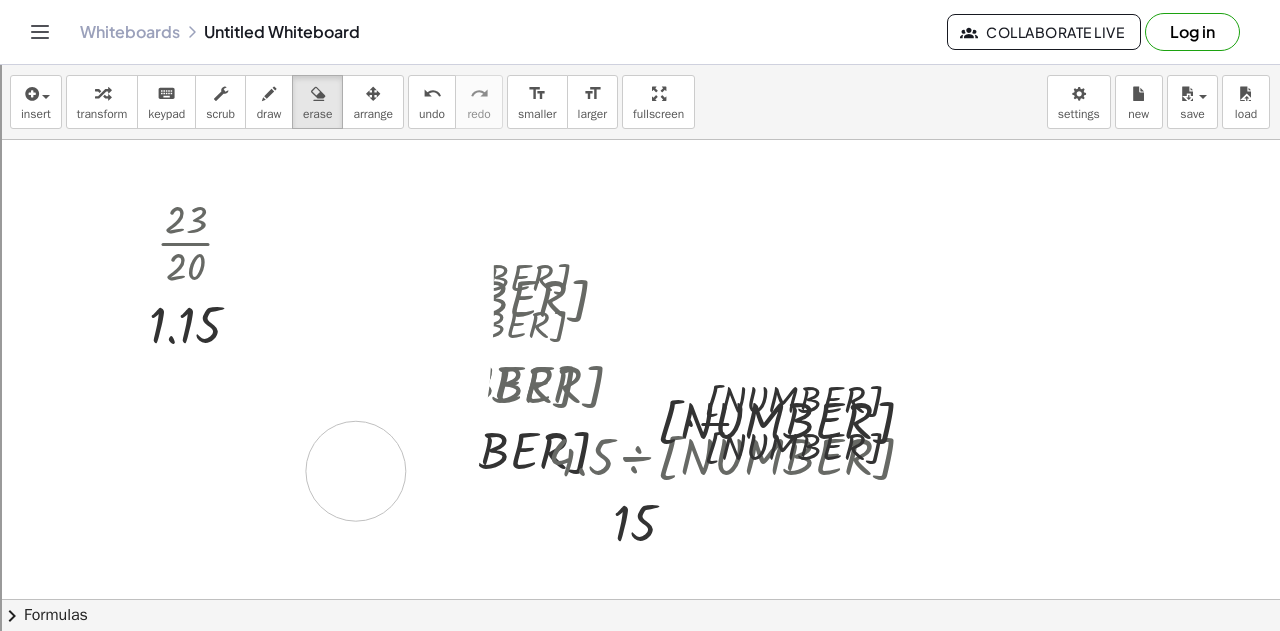 drag, startPoint x: 338, startPoint y: 259, endPoint x: 382, endPoint y: 520, distance: 264.68283 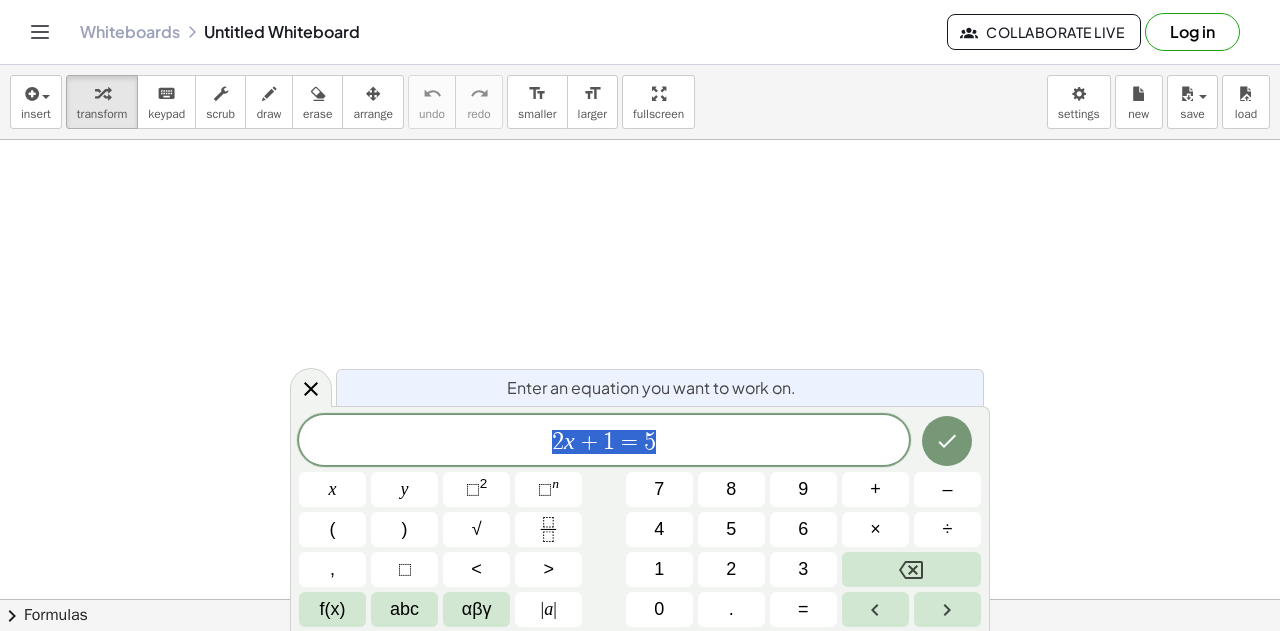 scroll, scrollTop: 0, scrollLeft: 0, axis: both 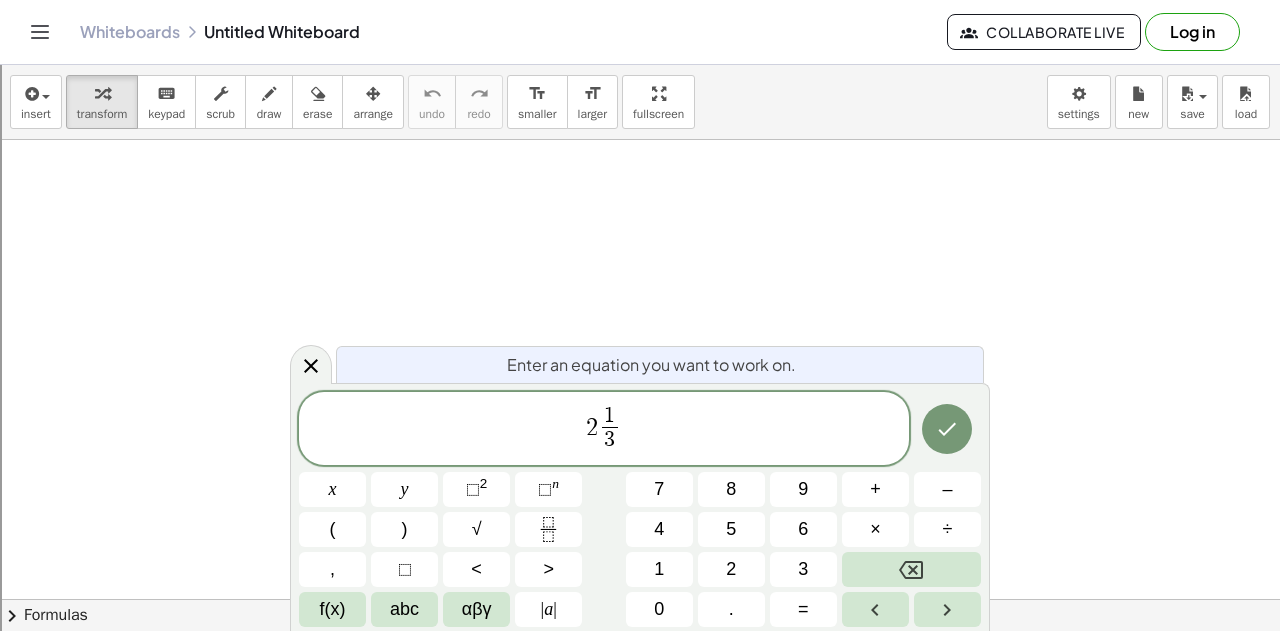 click on "×" at bounding box center [875, 529] 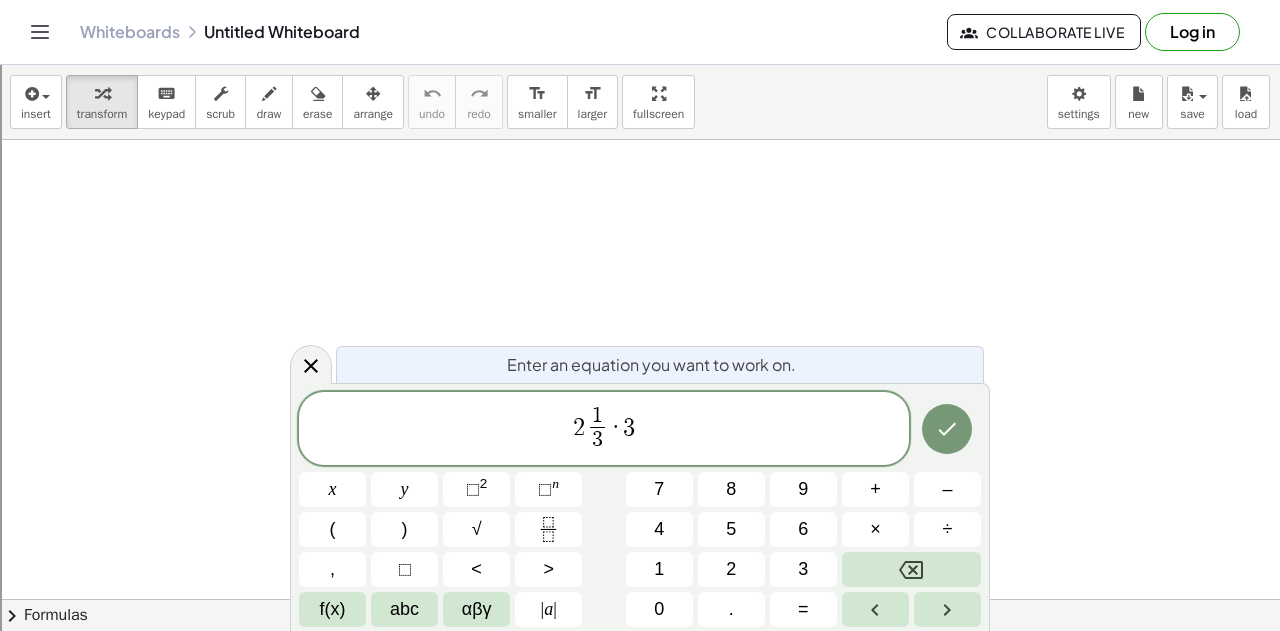 click 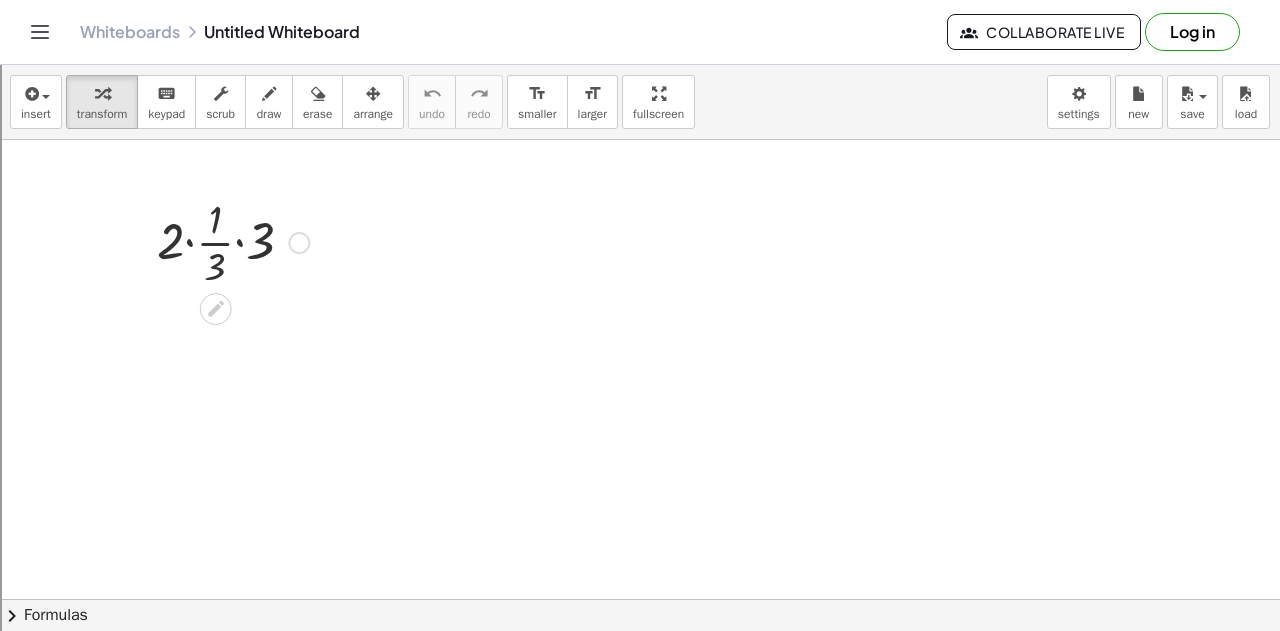 click at bounding box center (233, 241) 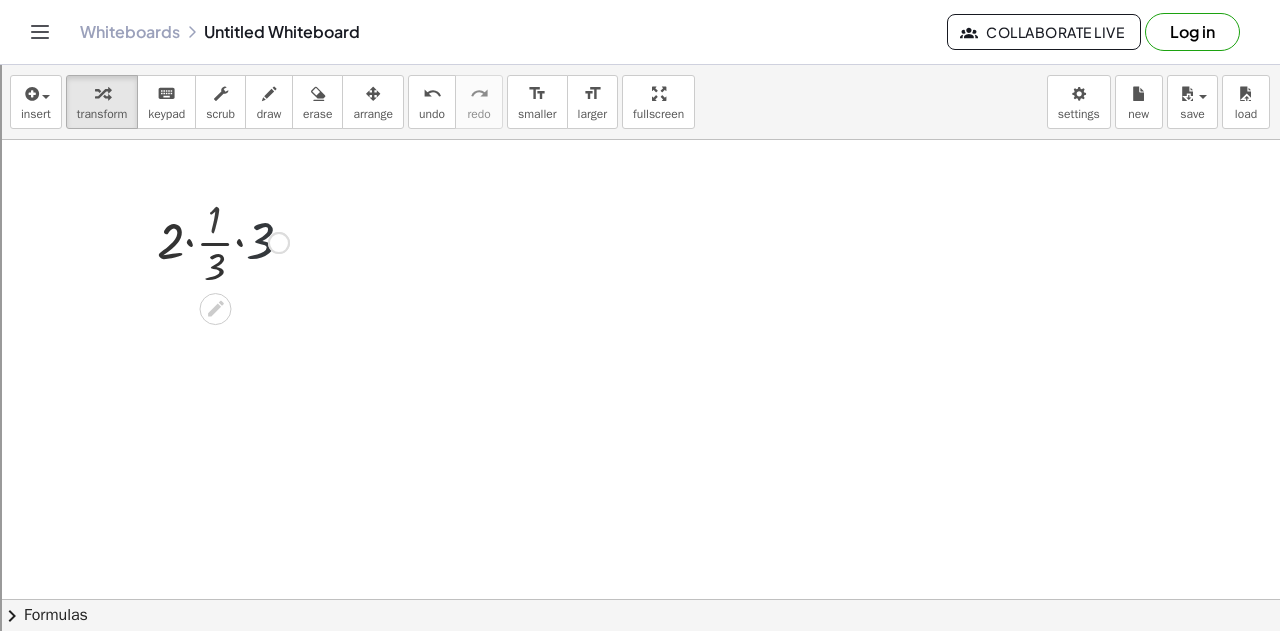 click at bounding box center (233, 241) 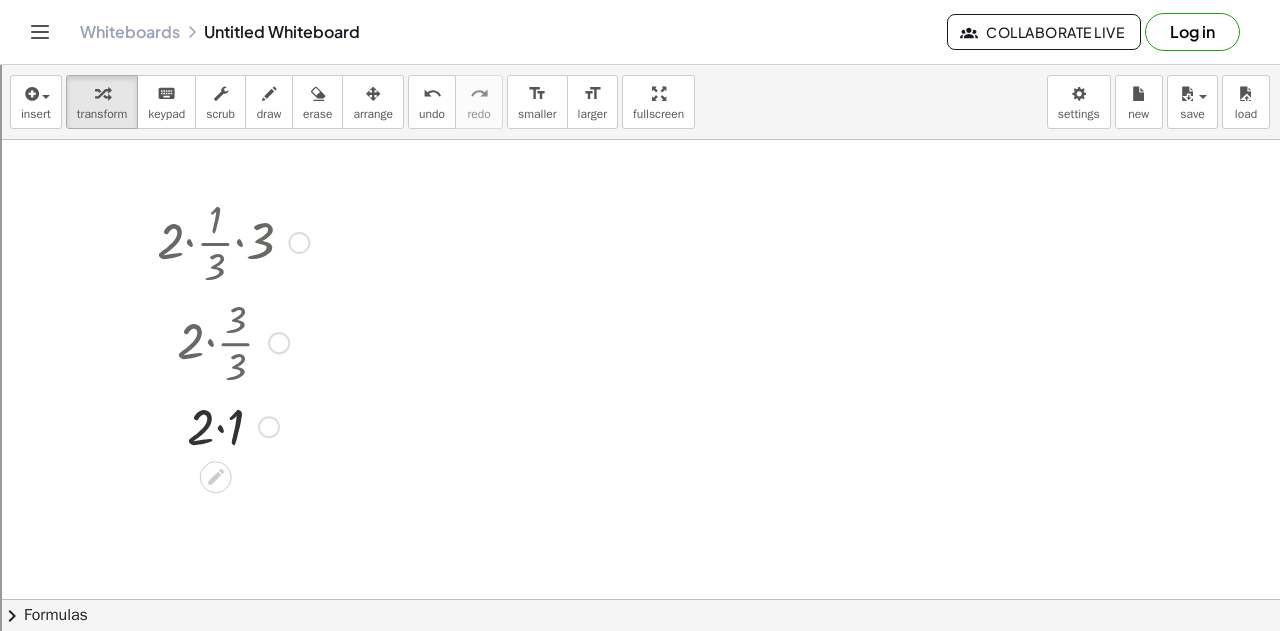 click at bounding box center [233, 425] 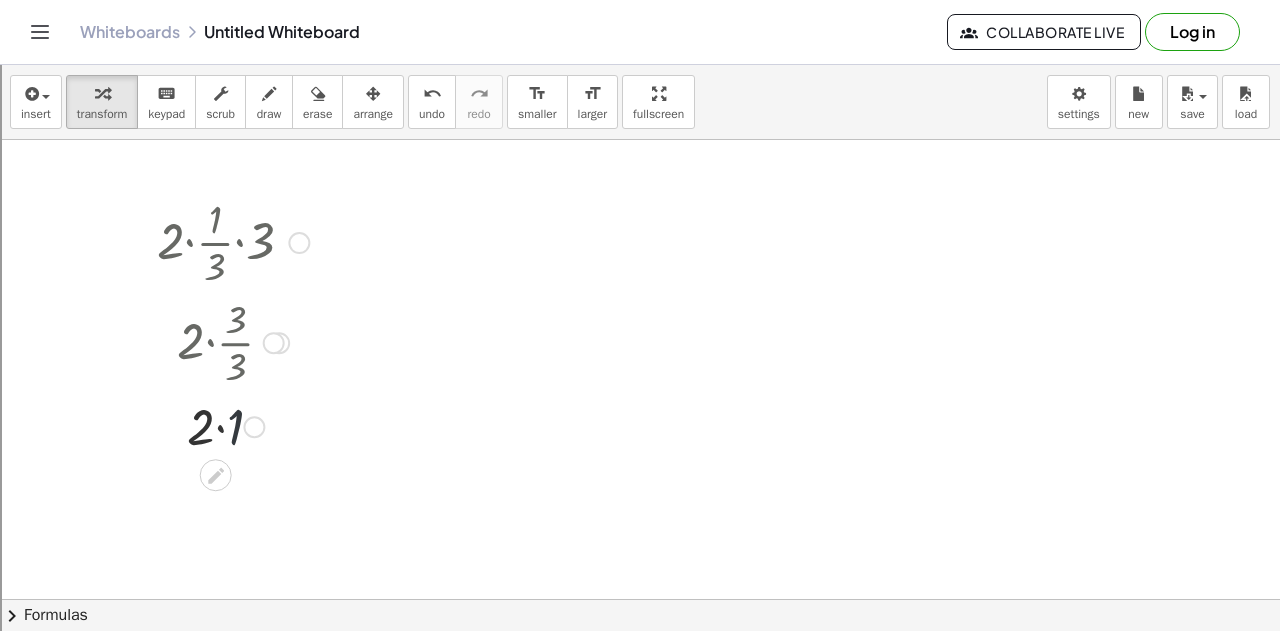 click at bounding box center [233, 425] 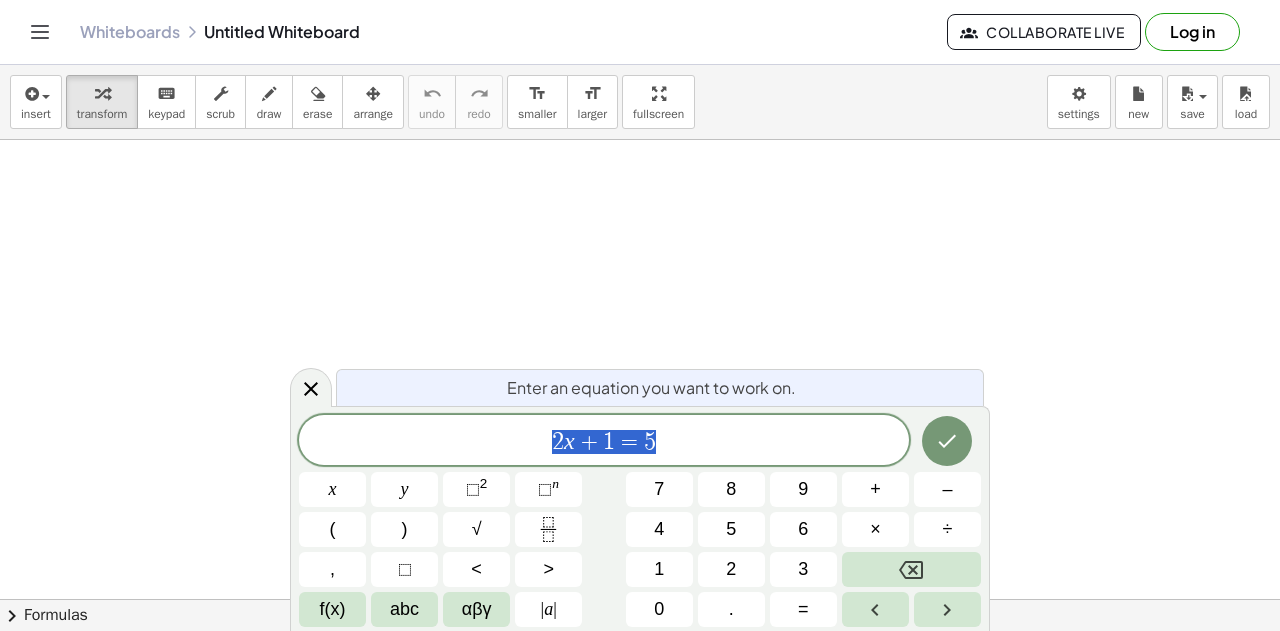 scroll, scrollTop: 0, scrollLeft: 0, axis: both 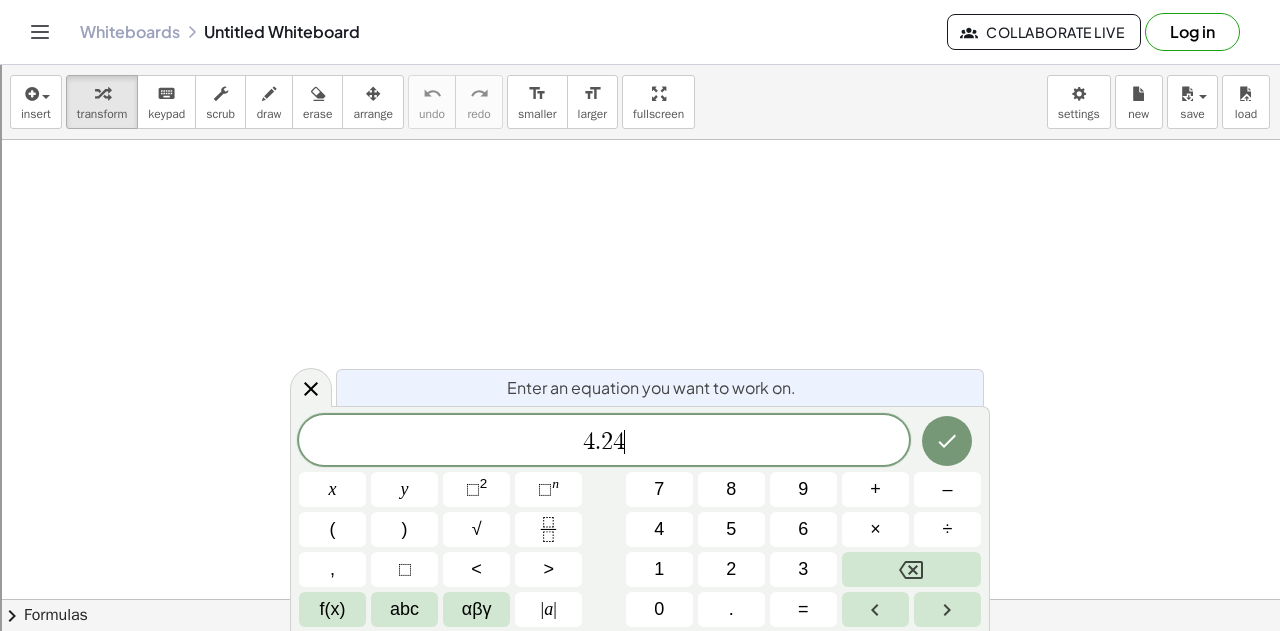 click on "÷" at bounding box center (947, 529) 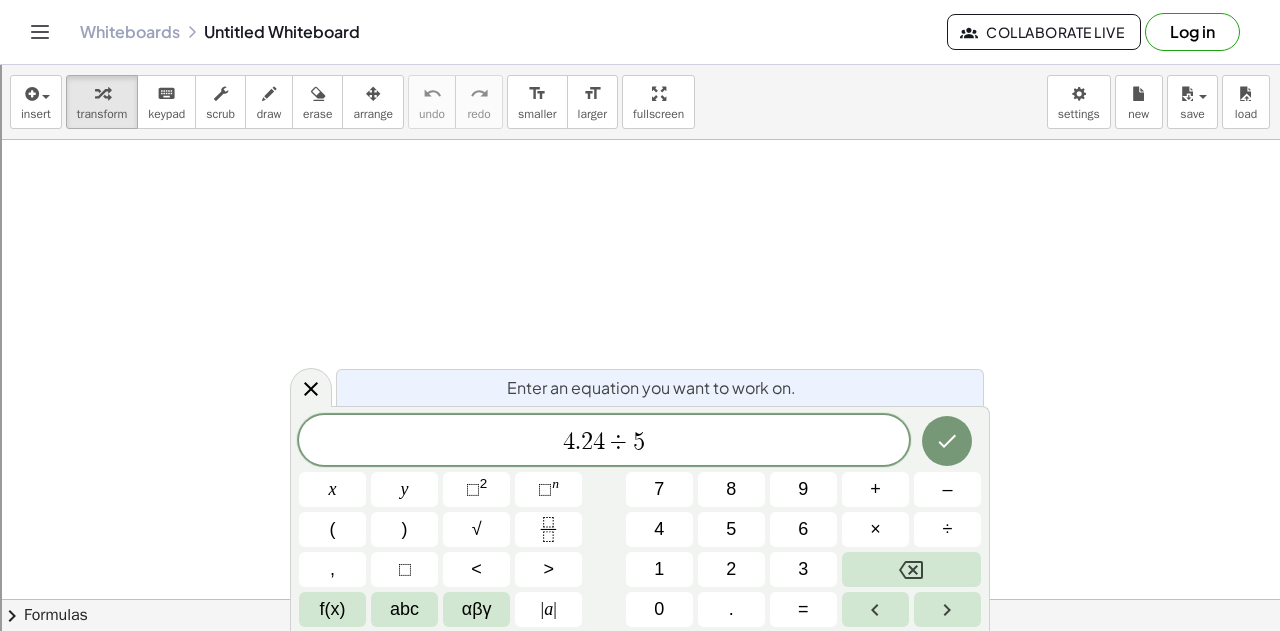 click 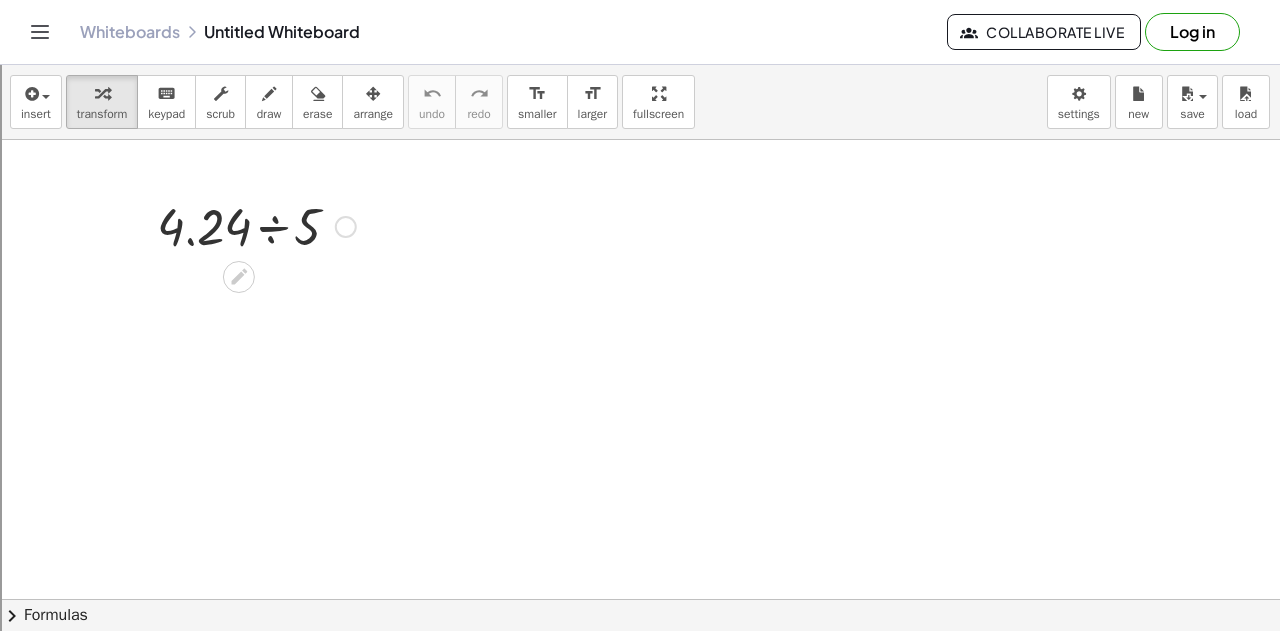 click at bounding box center [256, 225] 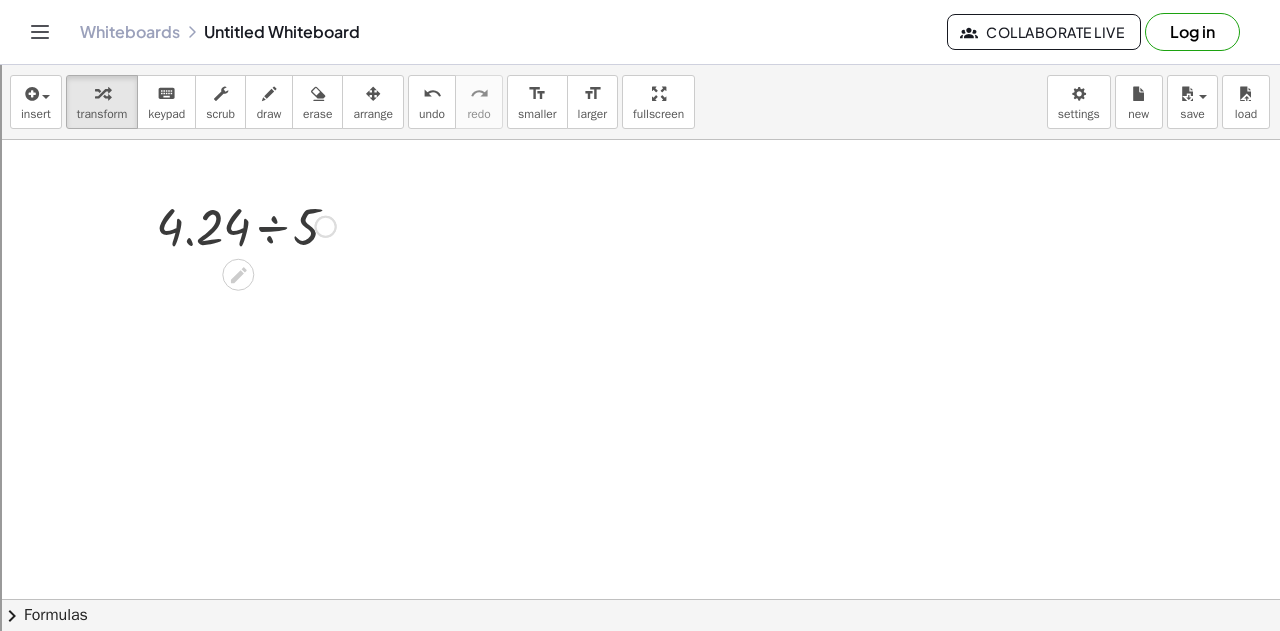 click at bounding box center (256, 225) 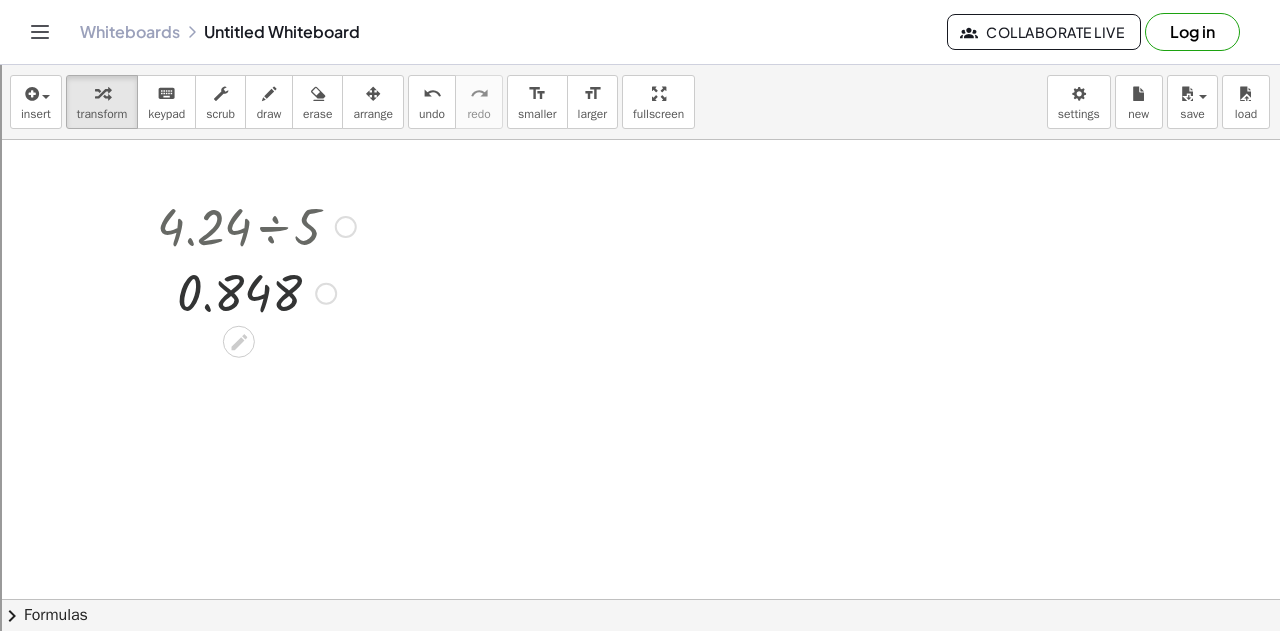 click at bounding box center (256, 292) 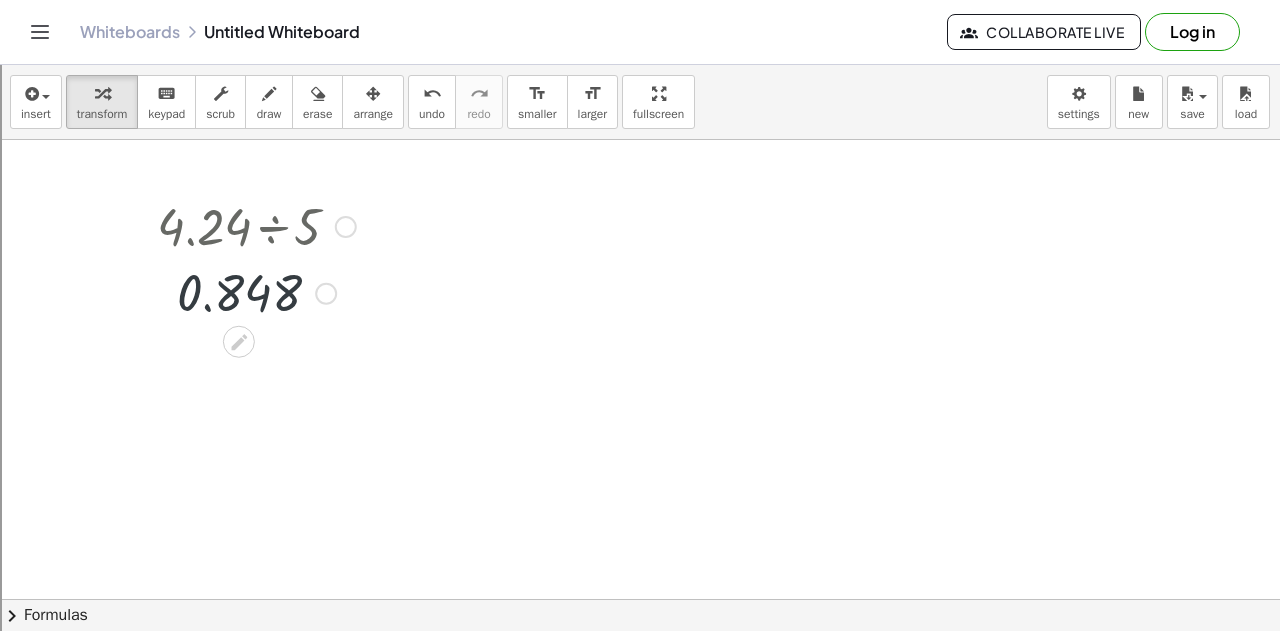 click at bounding box center [256, 292] 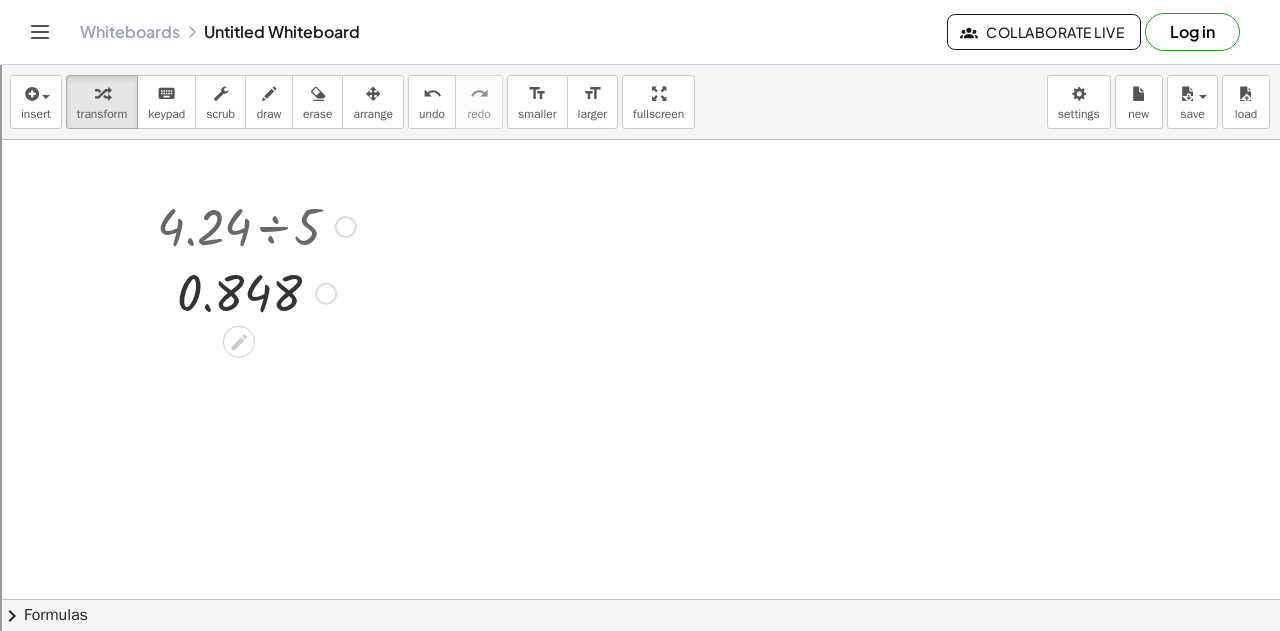 click at bounding box center (256, 292) 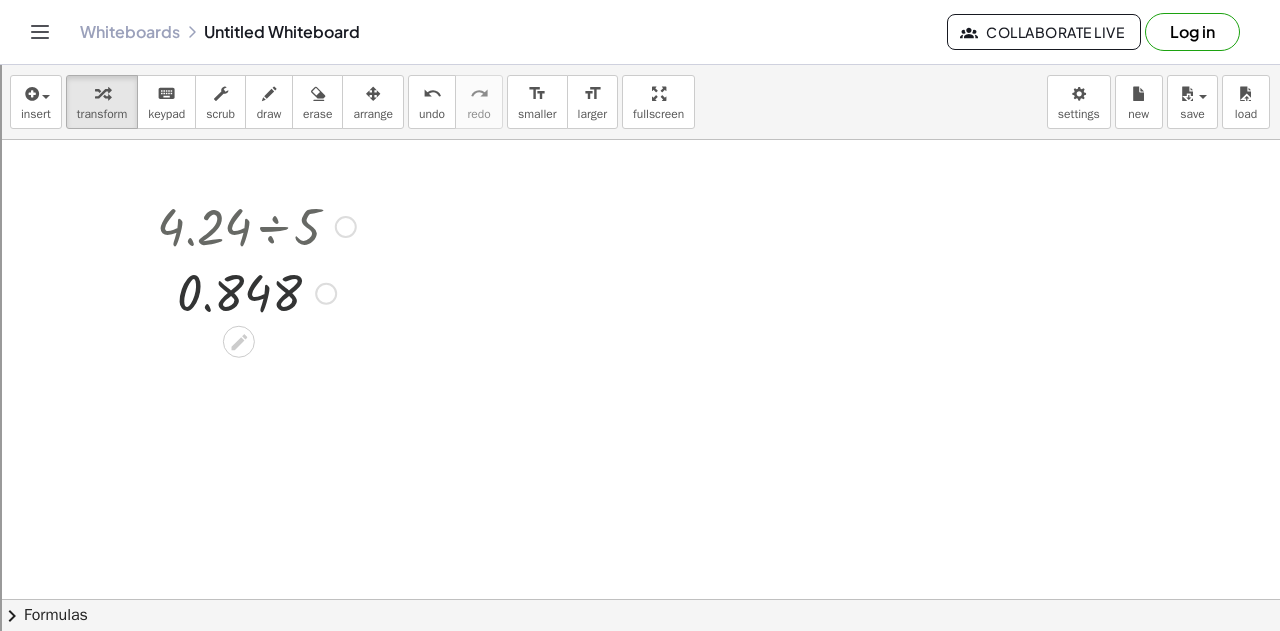 click at bounding box center [256, 292] 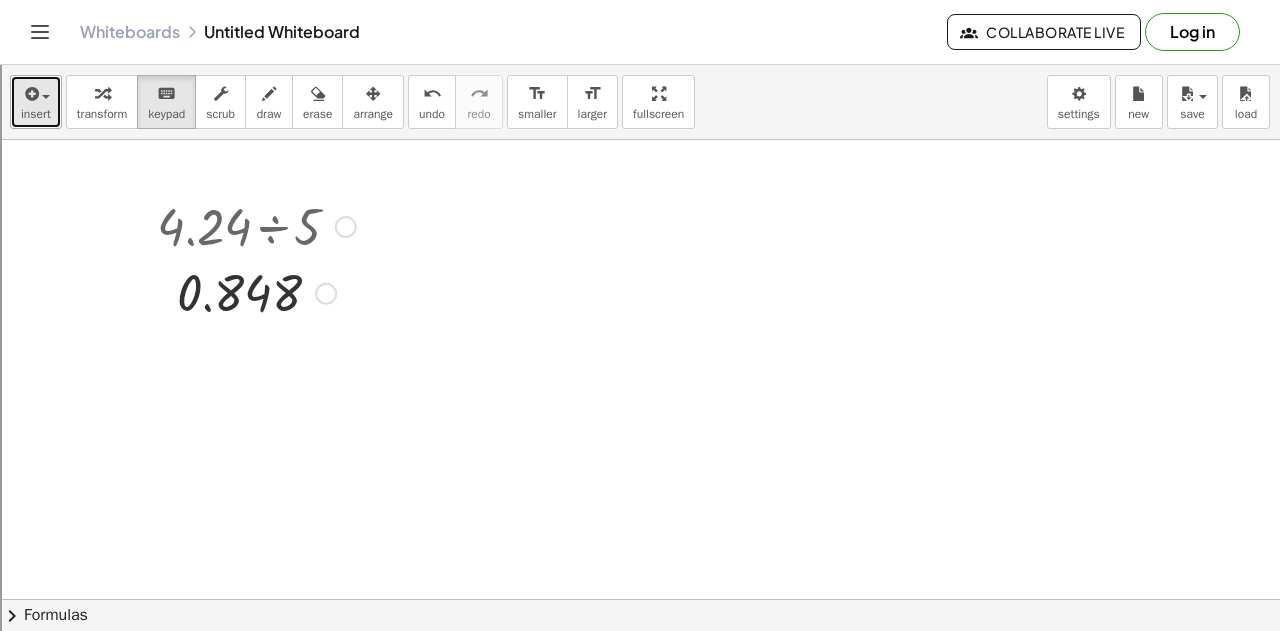 click on "insert" at bounding box center (36, 114) 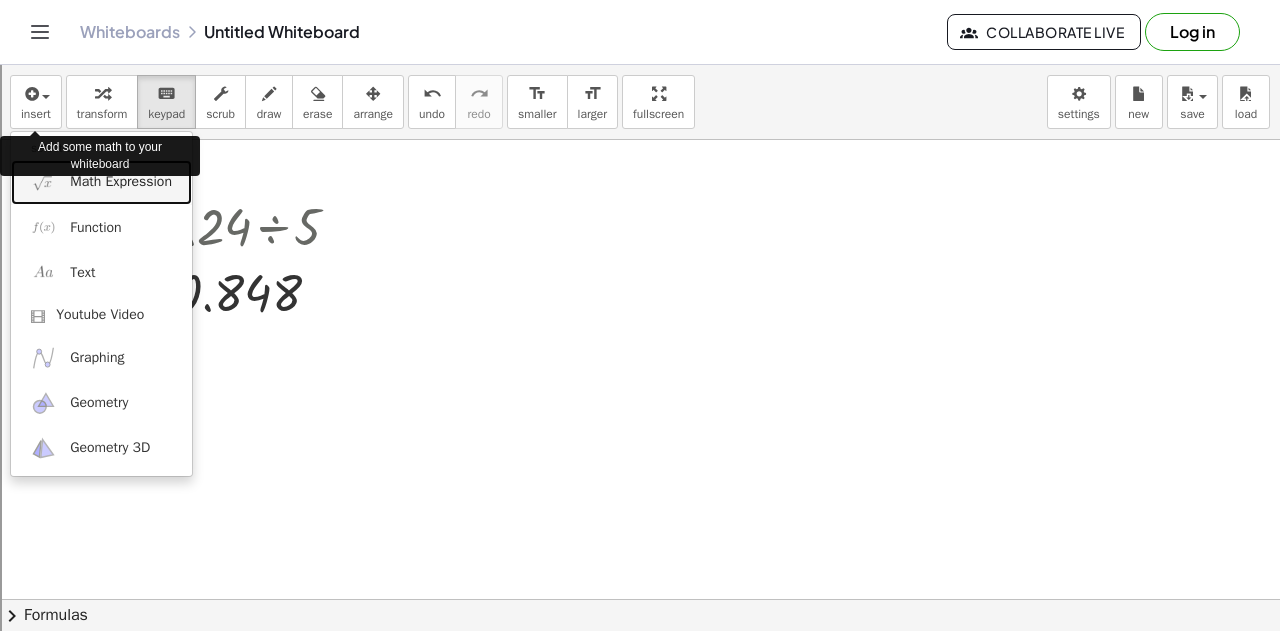 click on "Math Expression" at bounding box center (101, 182) 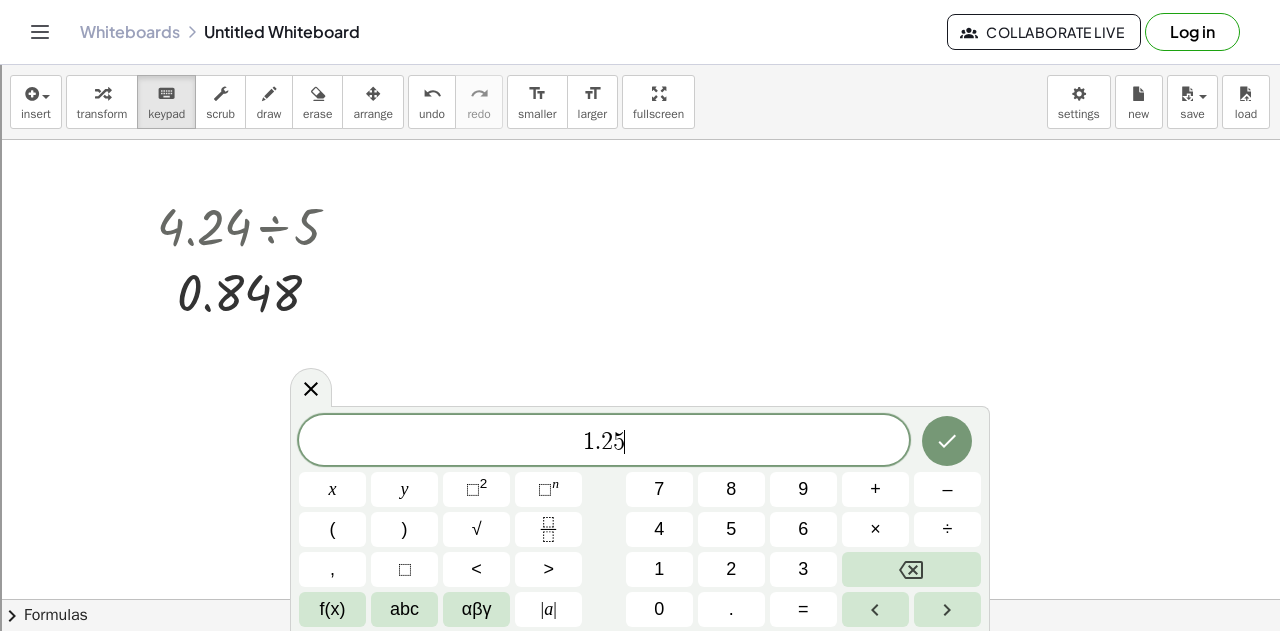 click on "–" at bounding box center [947, 489] 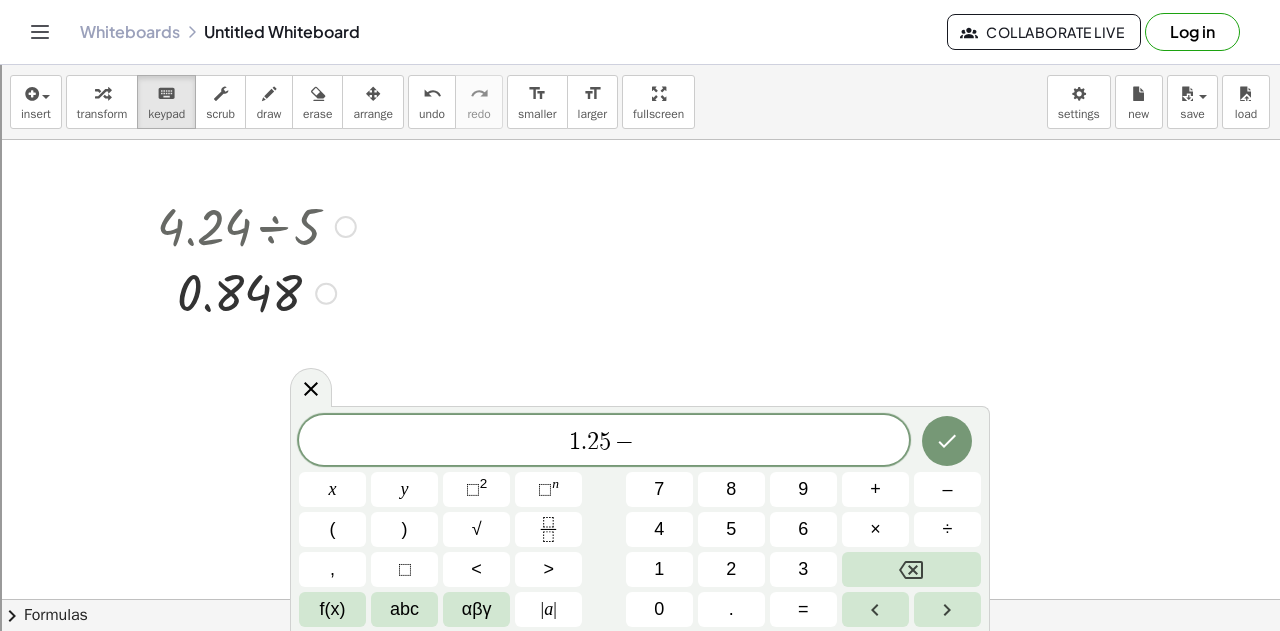 click 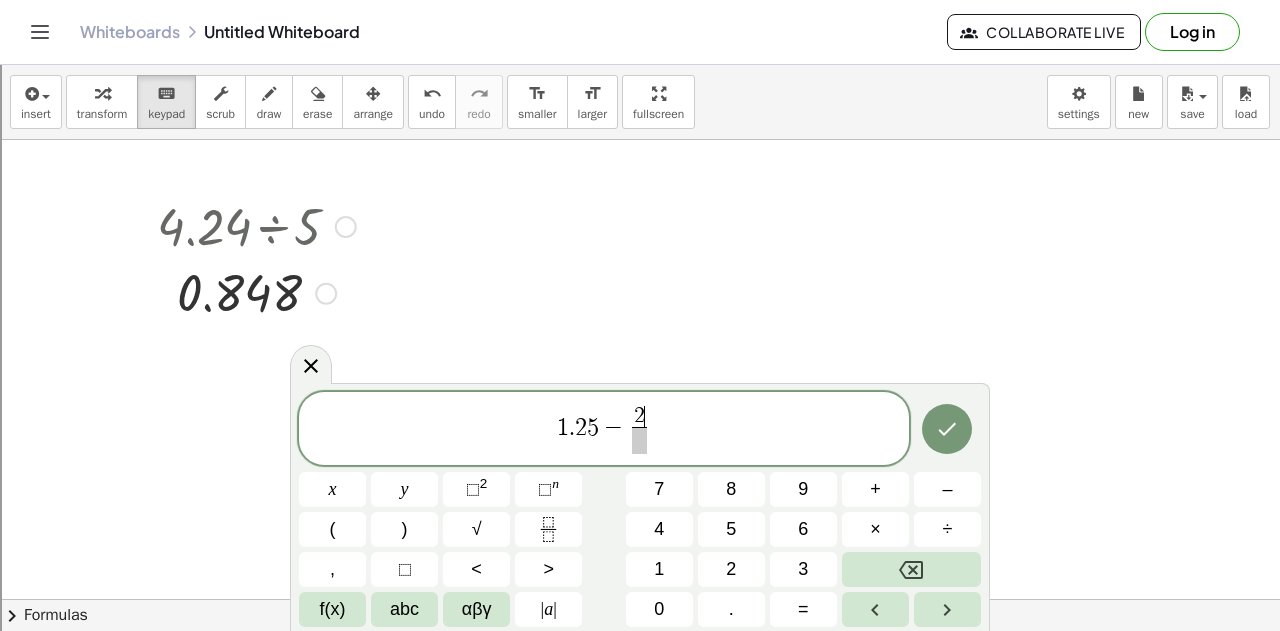 click at bounding box center (639, 440) 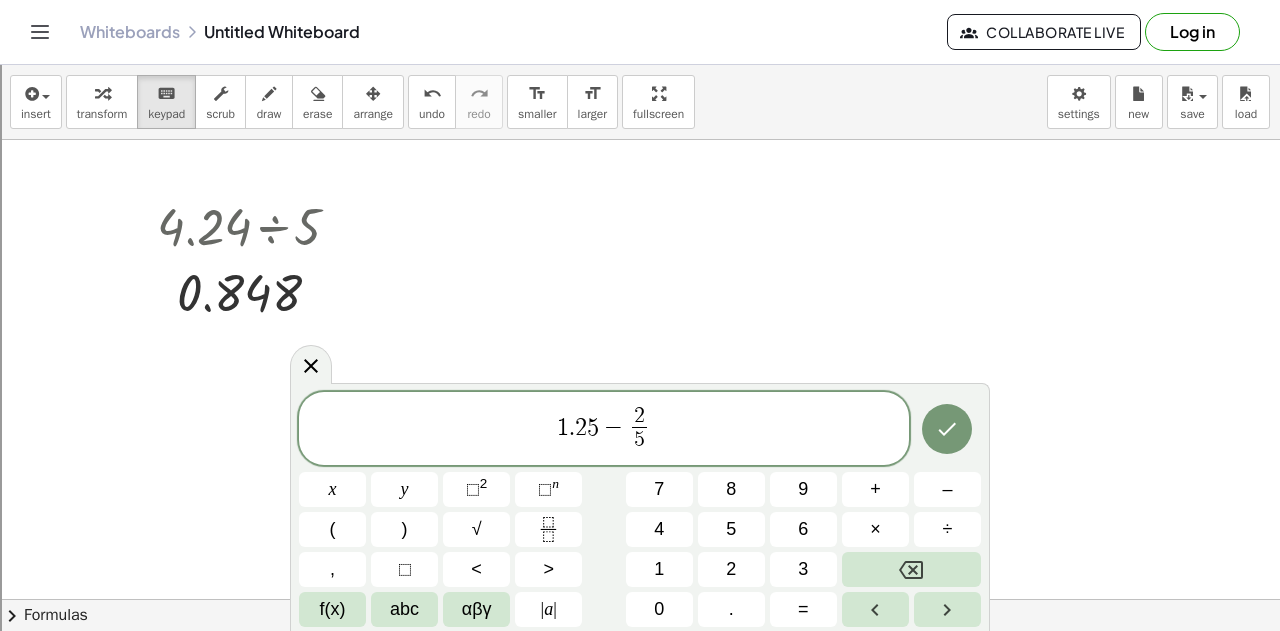 click at bounding box center [947, 429] 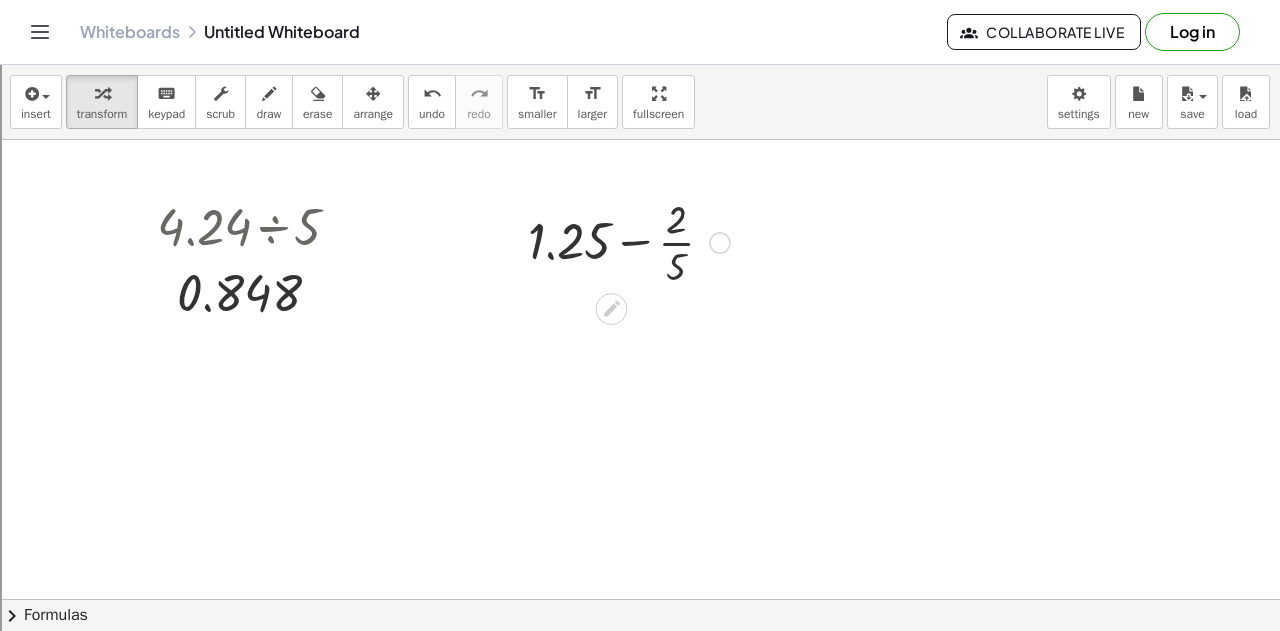 click at bounding box center [629, 241] 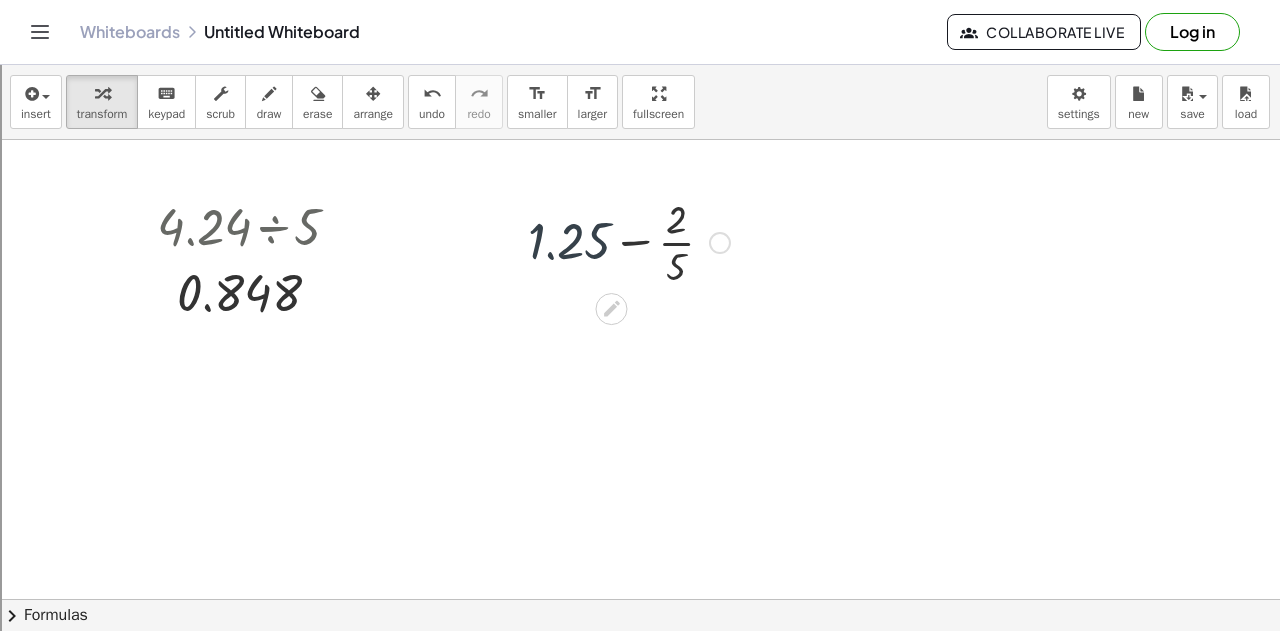 click at bounding box center [629, 241] 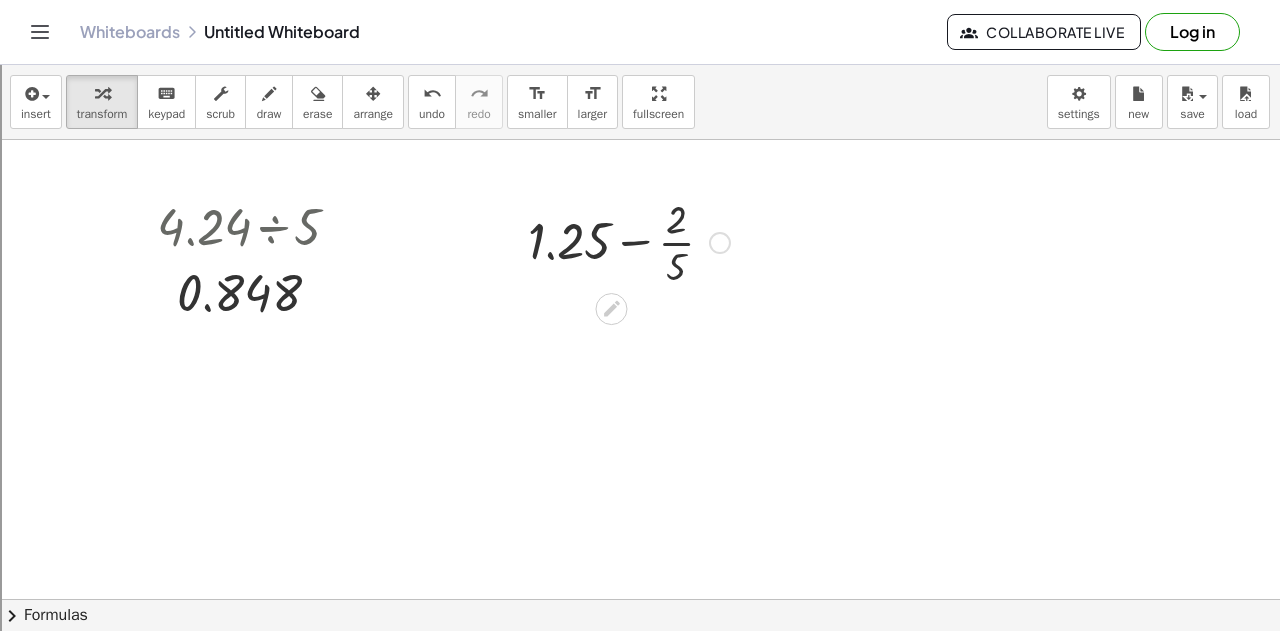 click at bounding box center [629, 241] 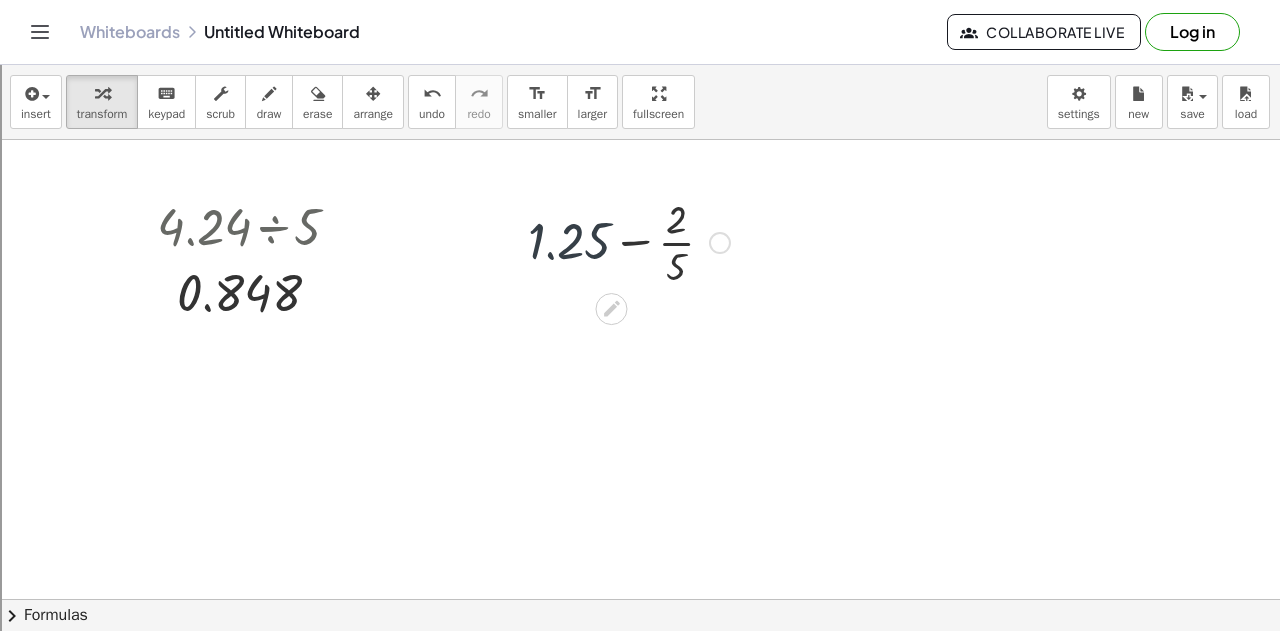 click at bounding box center (629, 241) 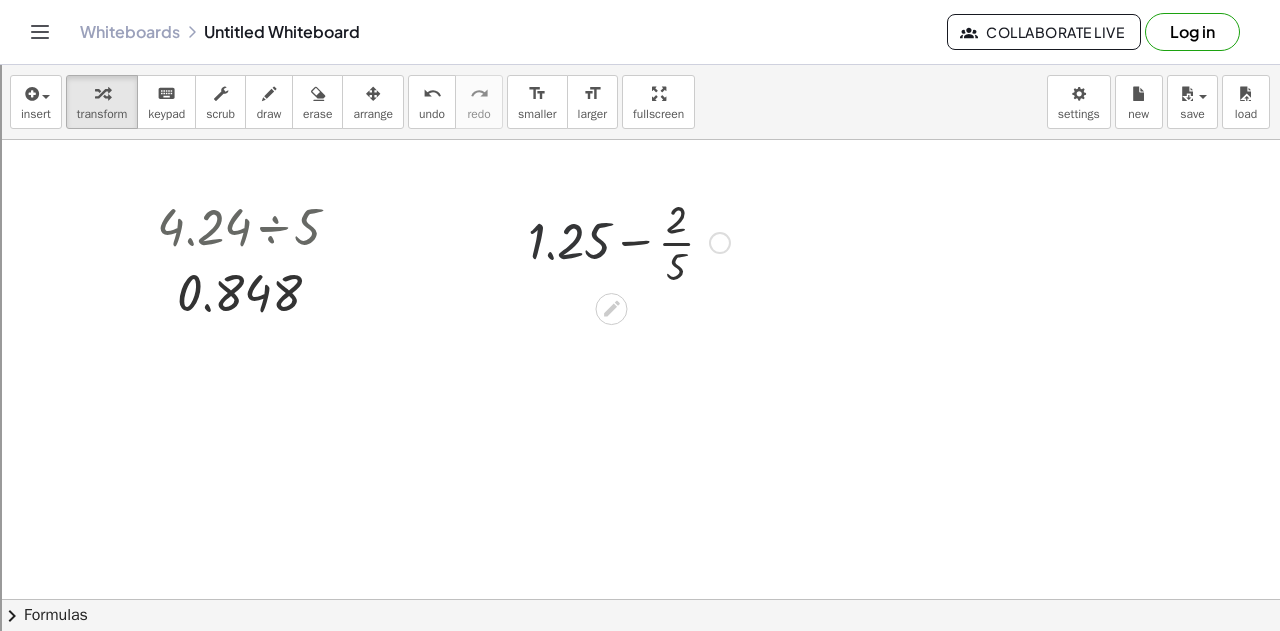 click at bounding box center (629, 241) 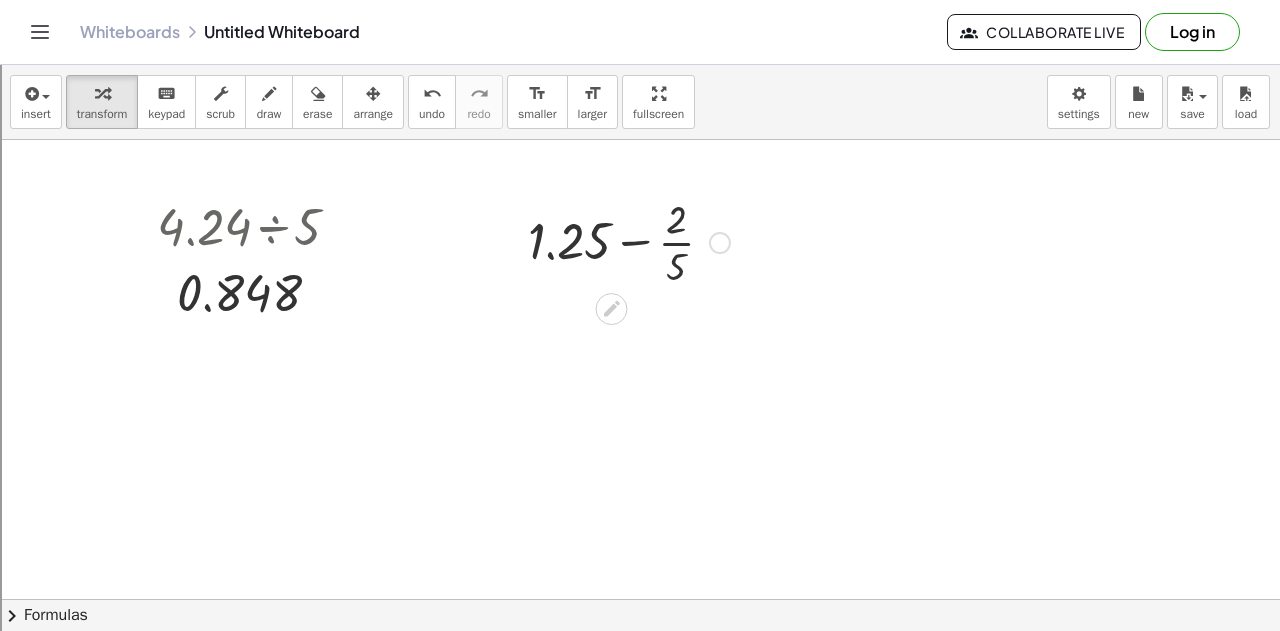 click at bounding box center [629, 241] 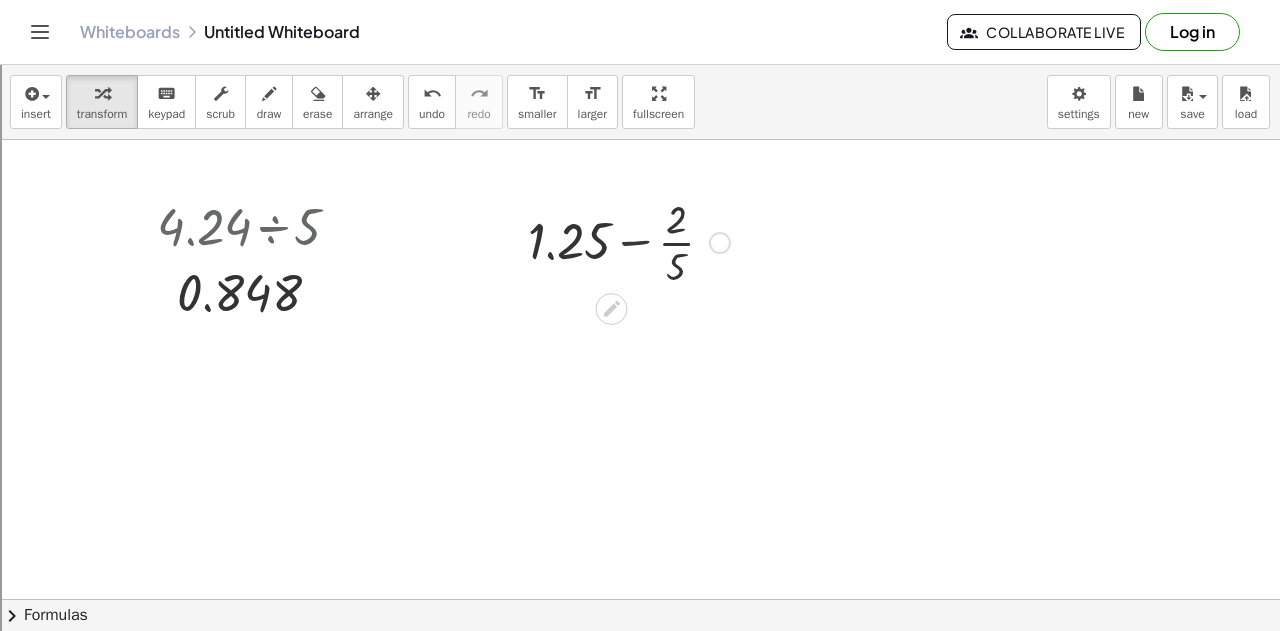 click at bounding box center (629, 241) 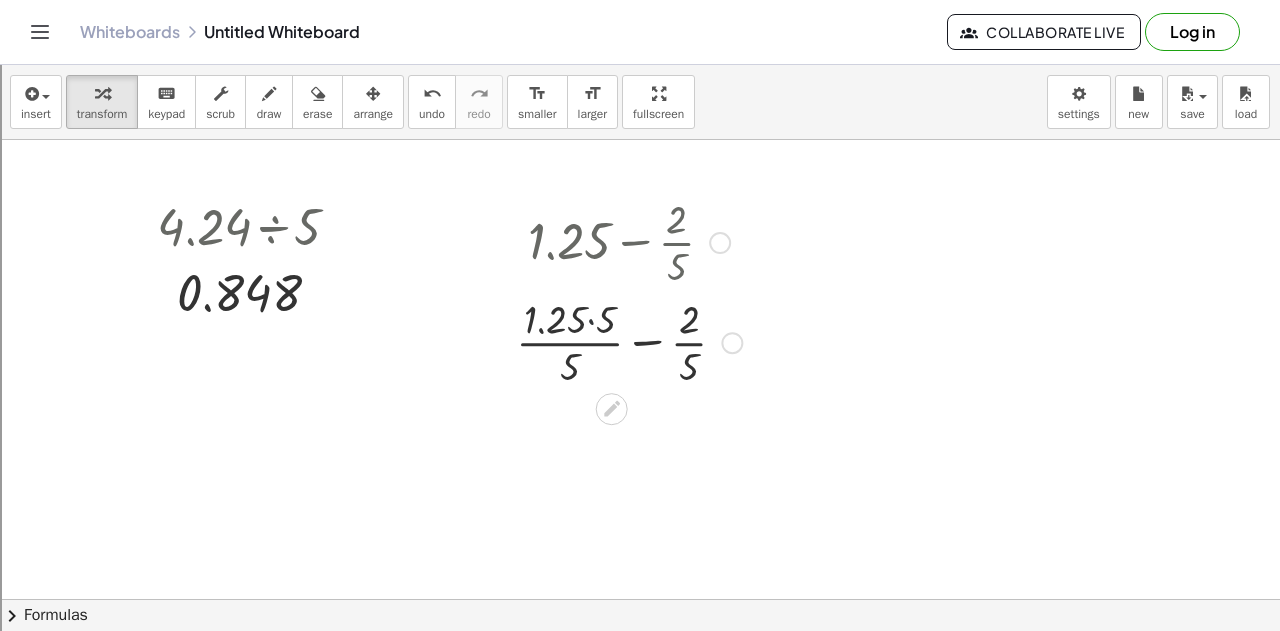 click at bounding box center (629, 341) 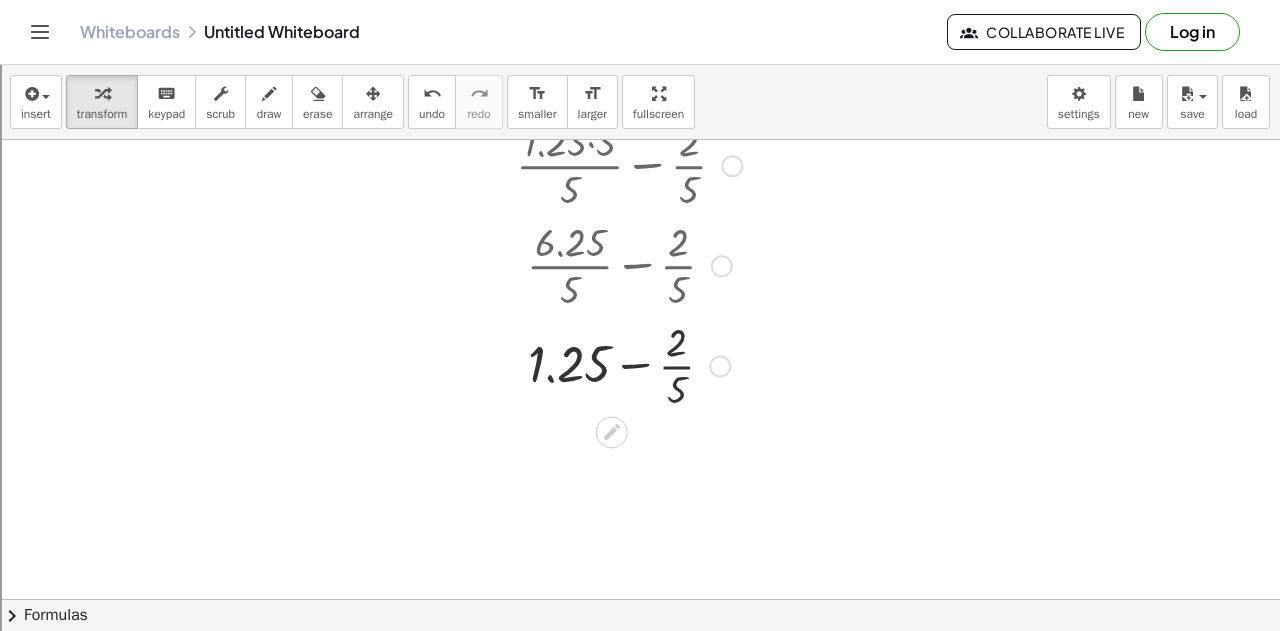 scroll, scrollTop: 178, scrollLeft: 0, axis: vertical 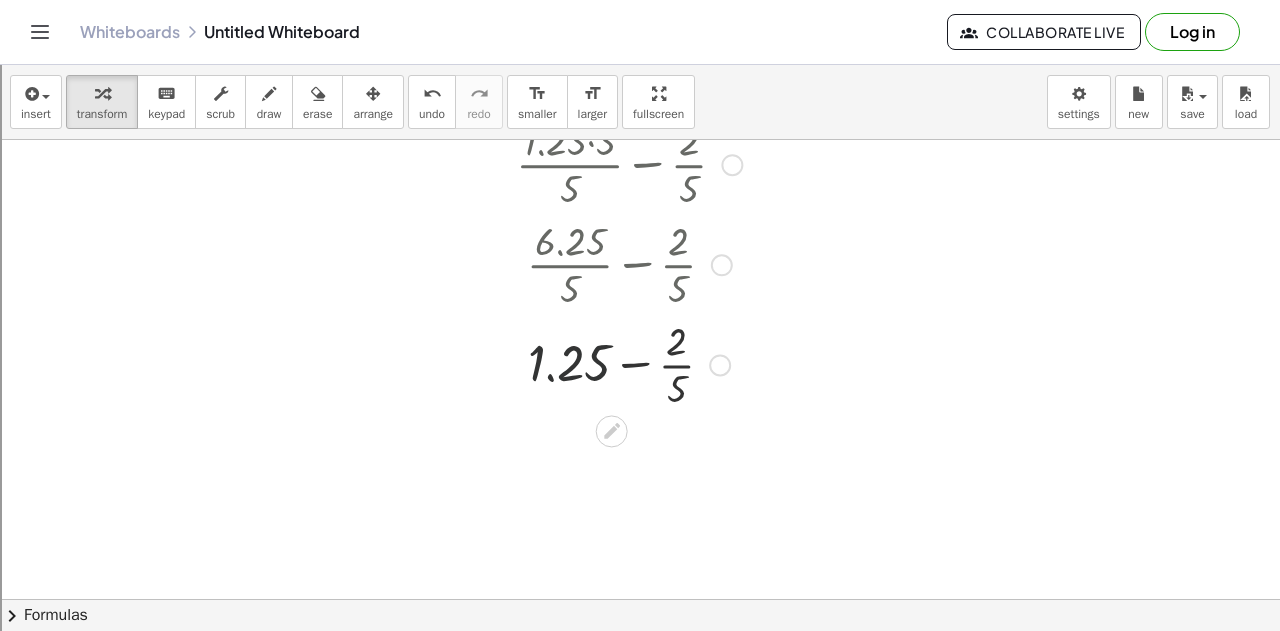 click at bounding box center [629, 363] 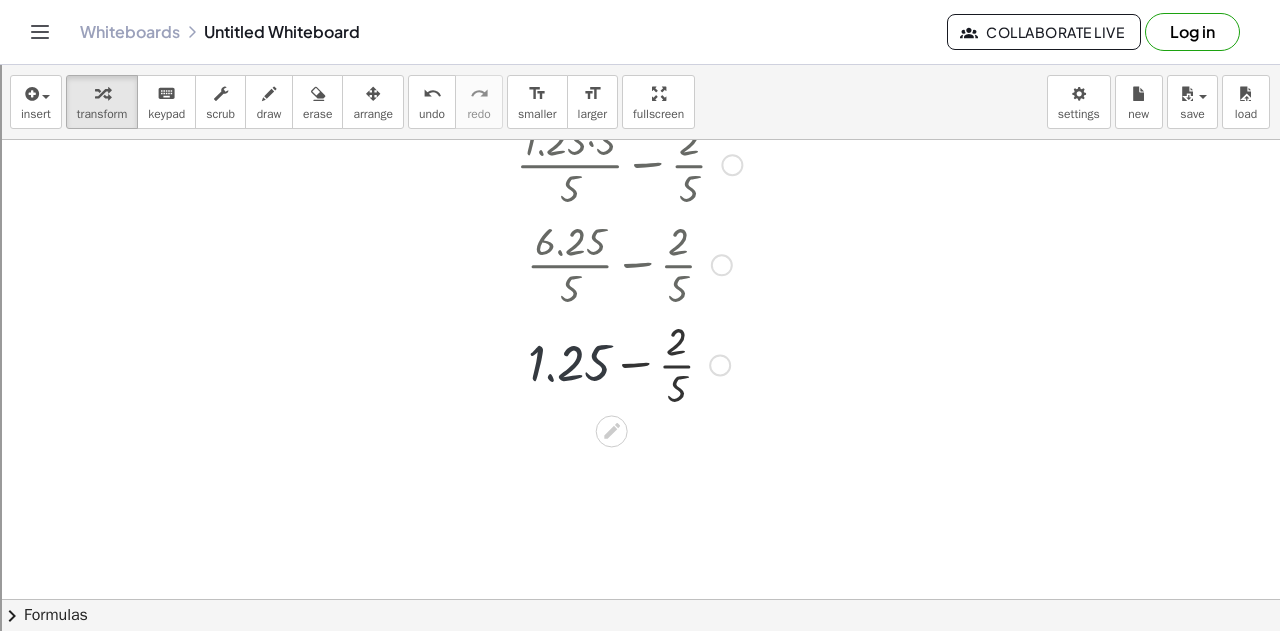 click at bounding box center (629, 363) 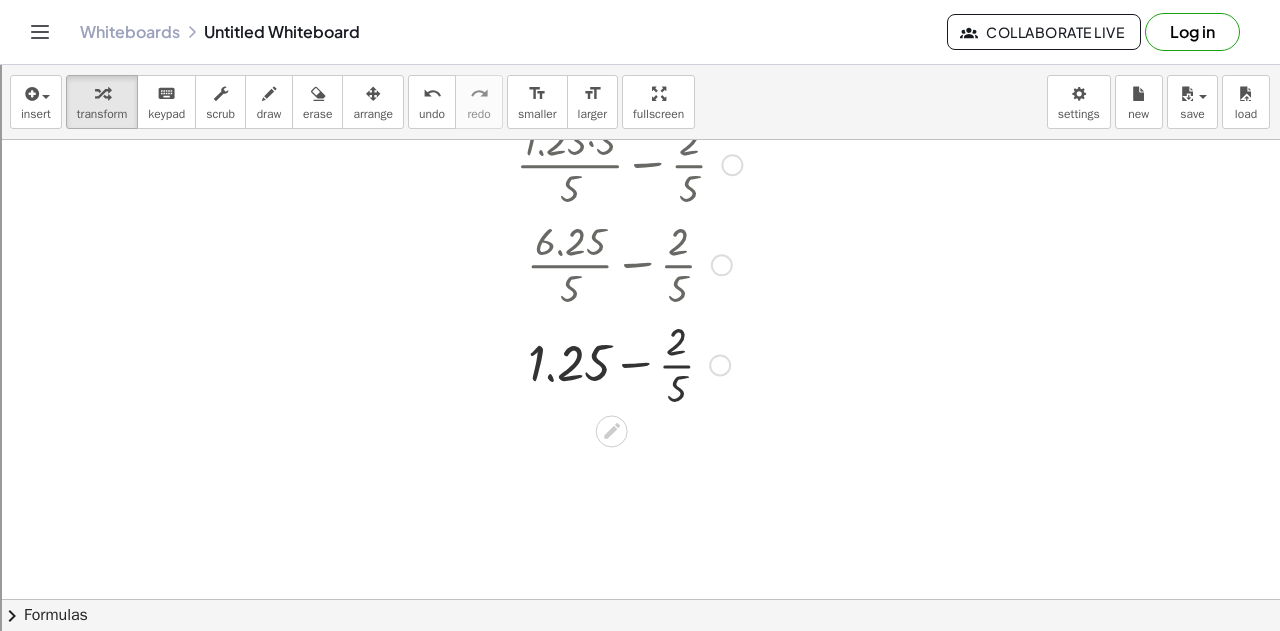 click at bounding box center [629, 363] 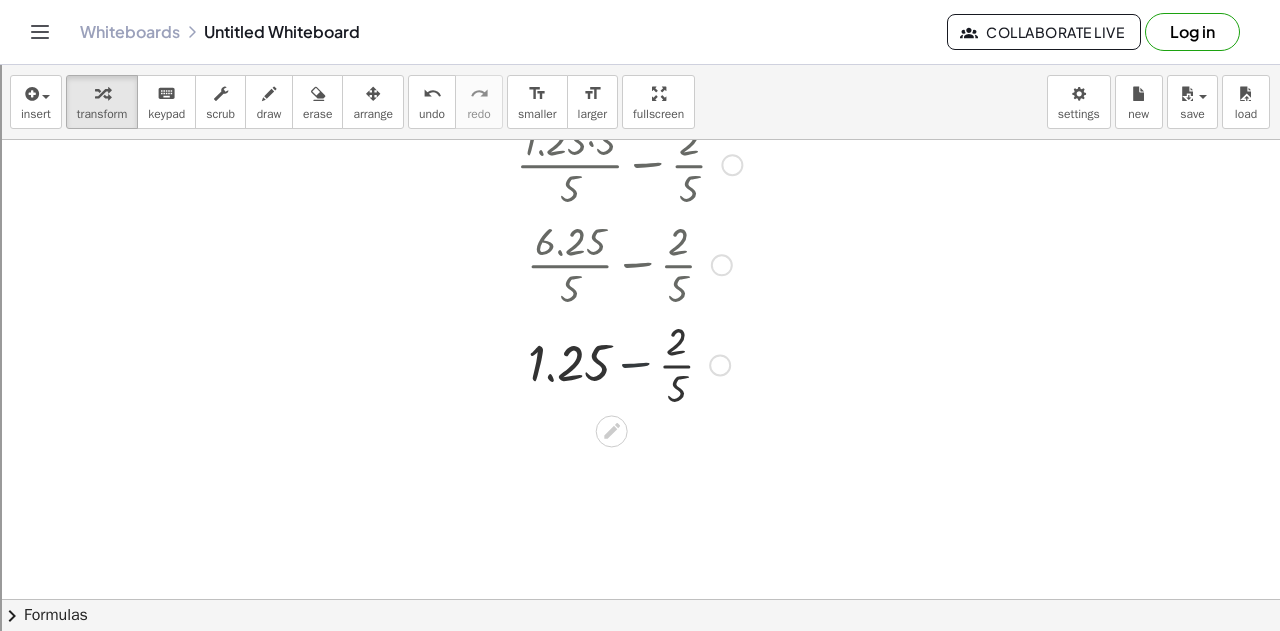 click at bounding box center [629, 363] 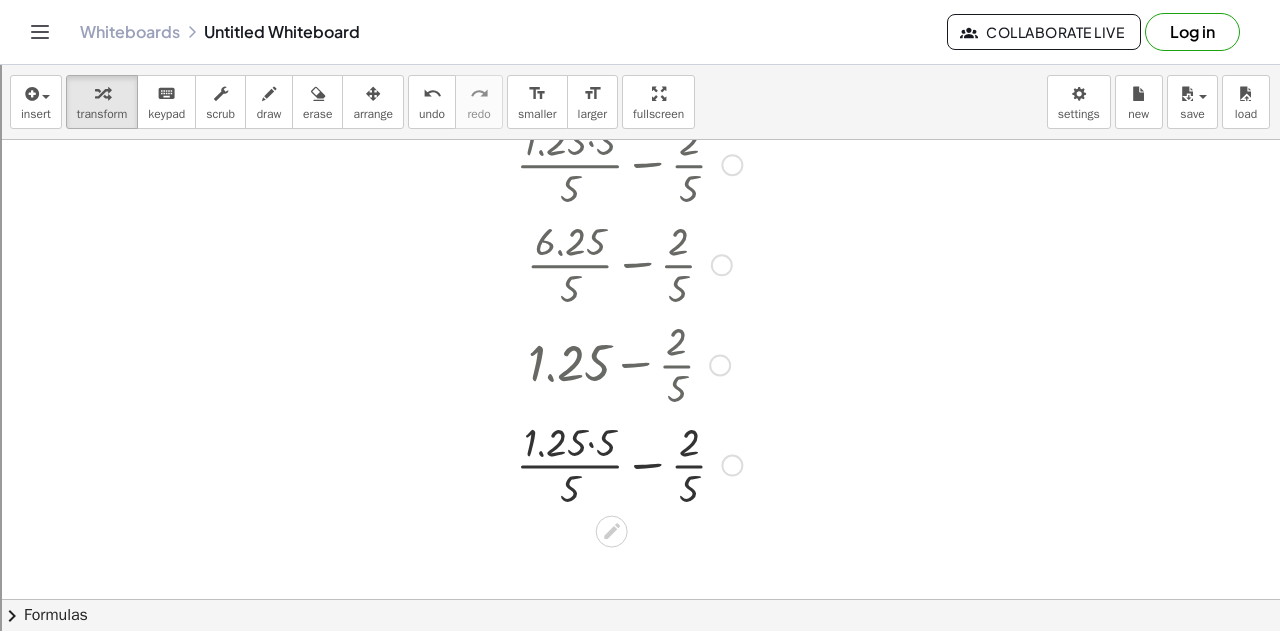 click at bounding box center (629, 463) 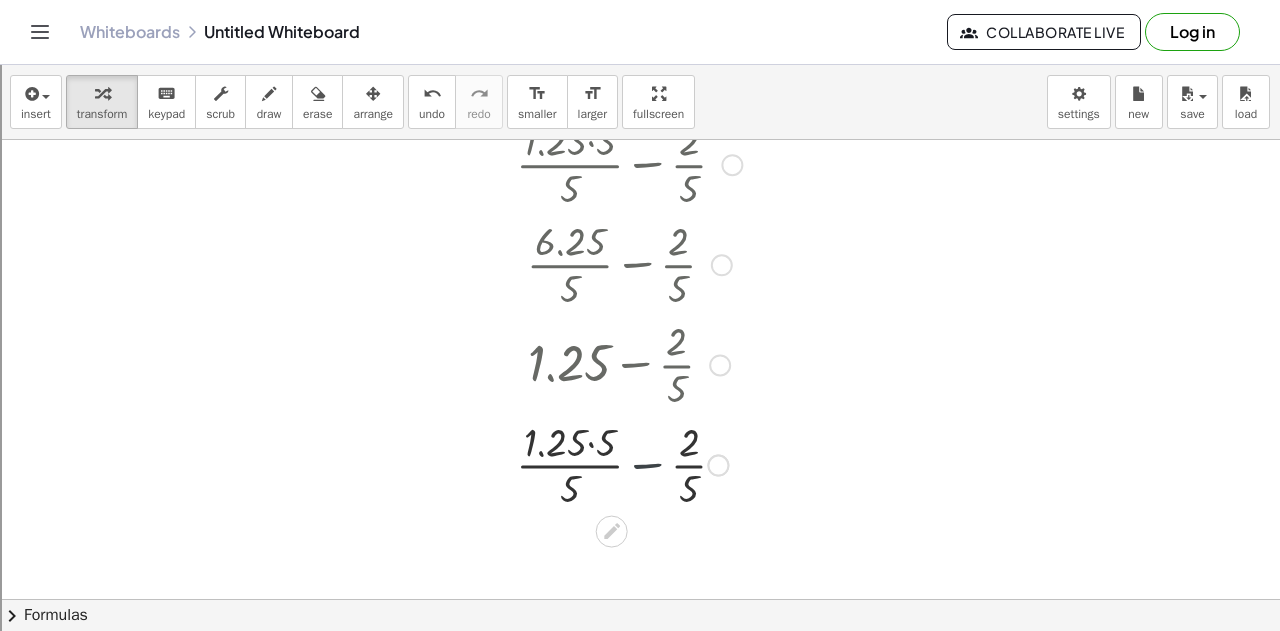 click at bounding box center [629, 463] 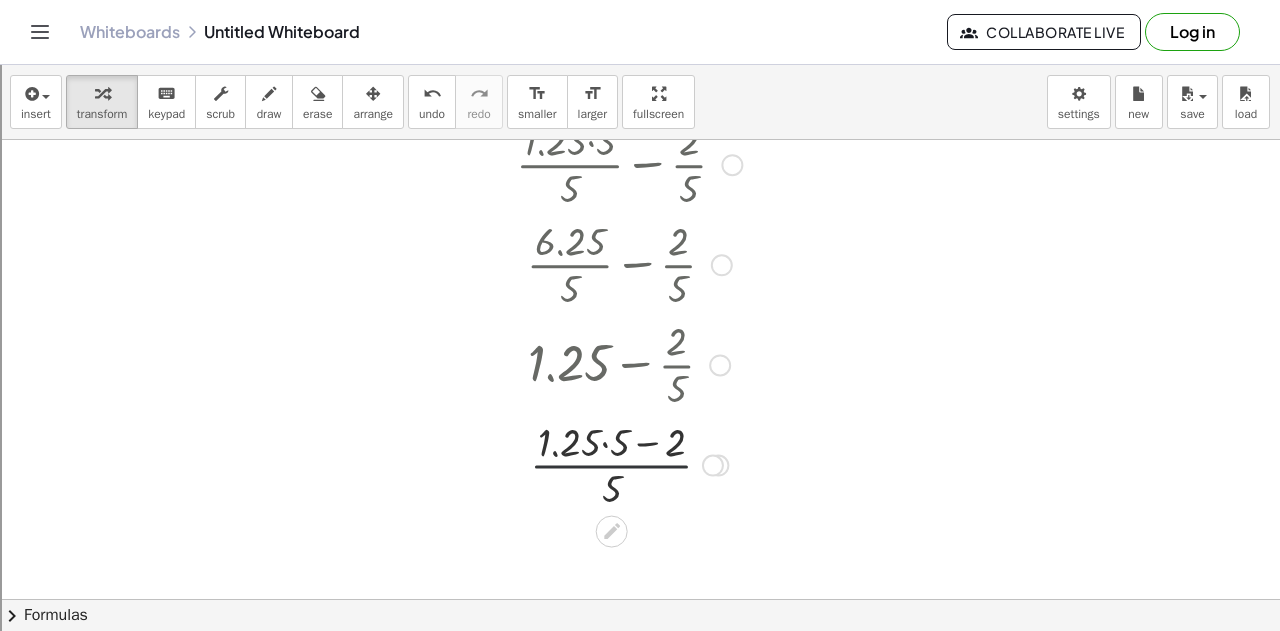 click at bounding box center [629, 463] 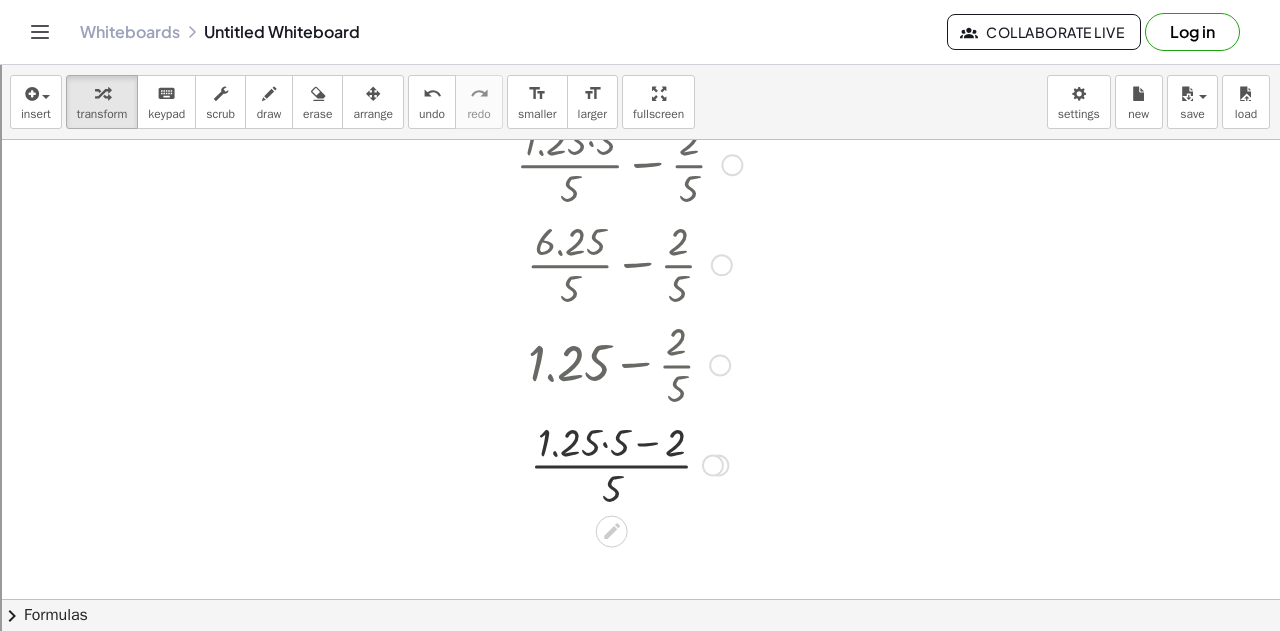 click at bounding box center (629, 463) 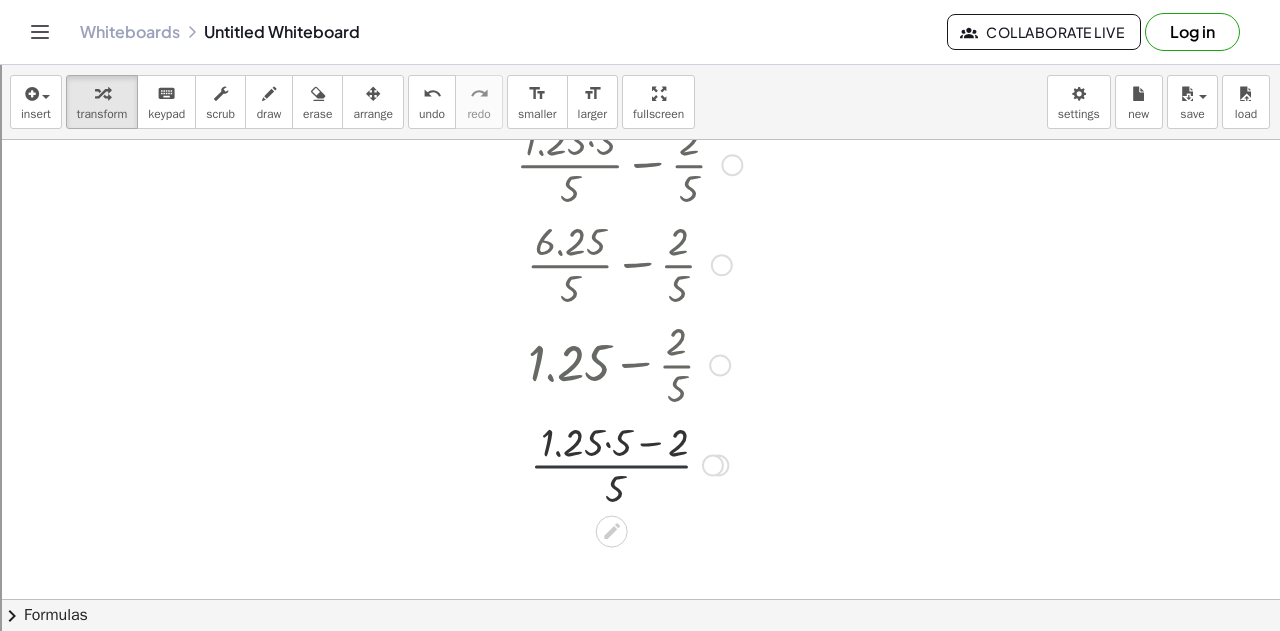 click at bounding box center (629, 463) 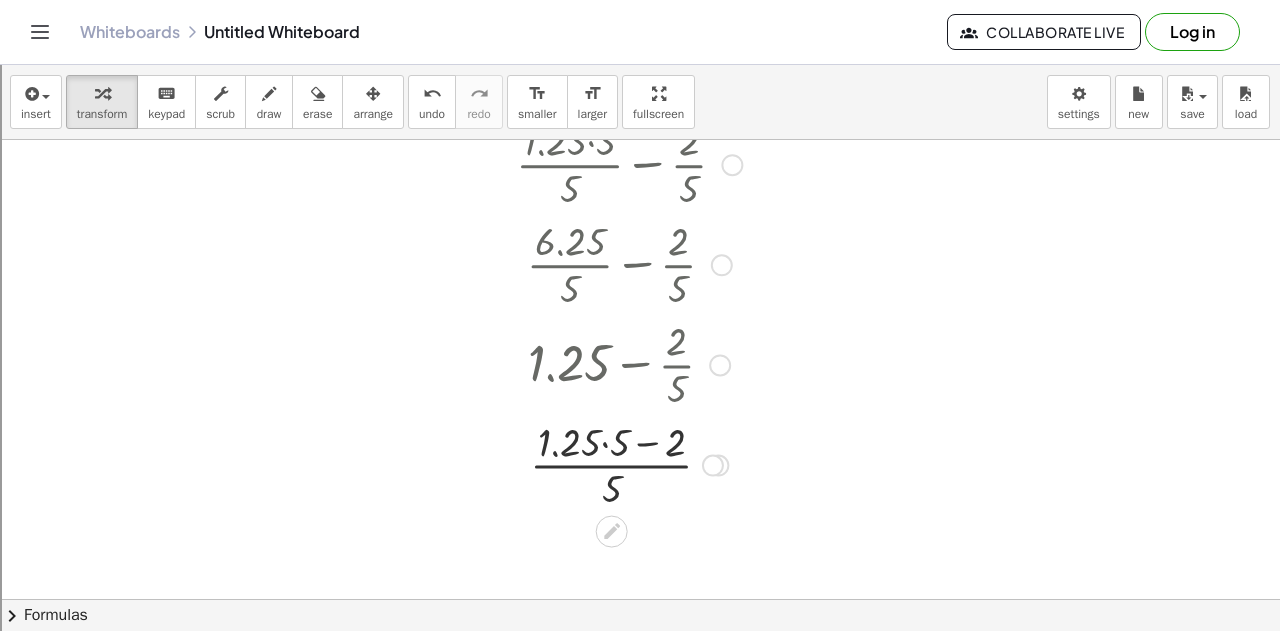 click at bounding box center (629, 463) 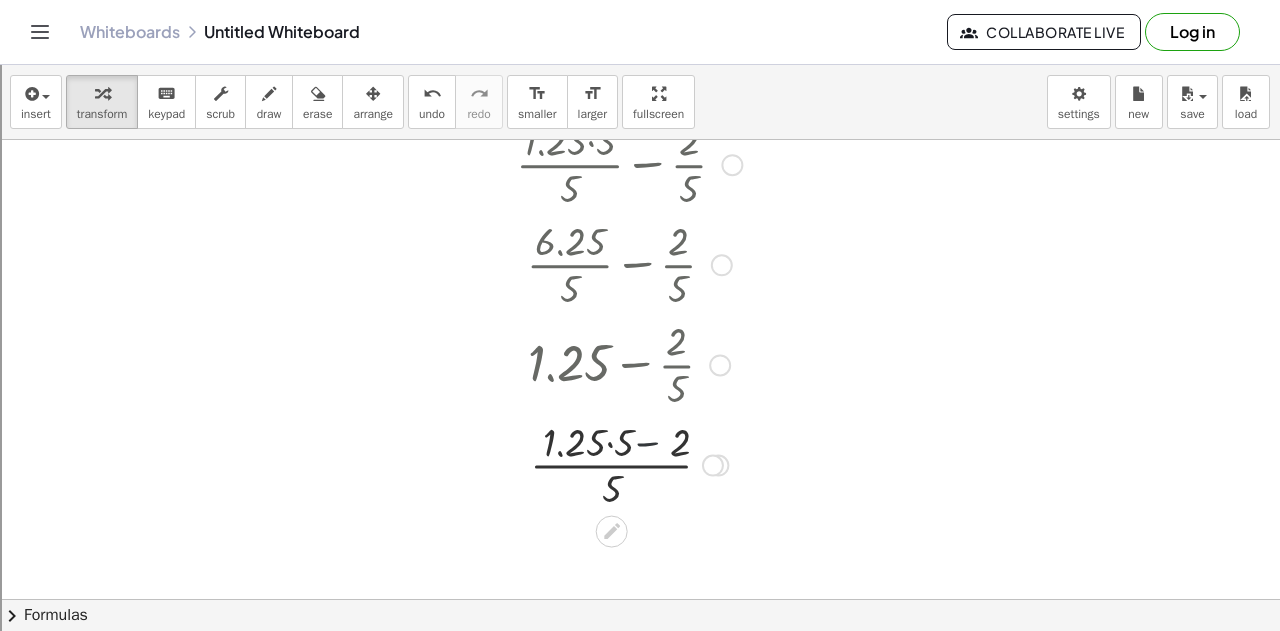 click at bounding box center [629, 463] 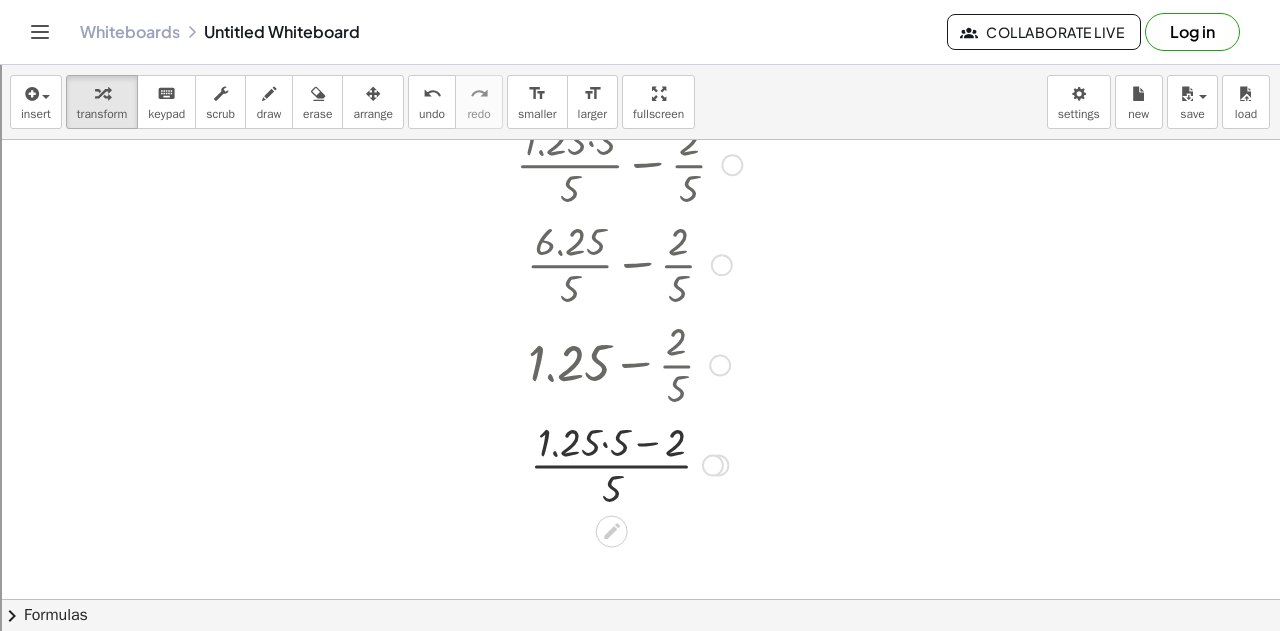 click at bounding box center (629, 463) 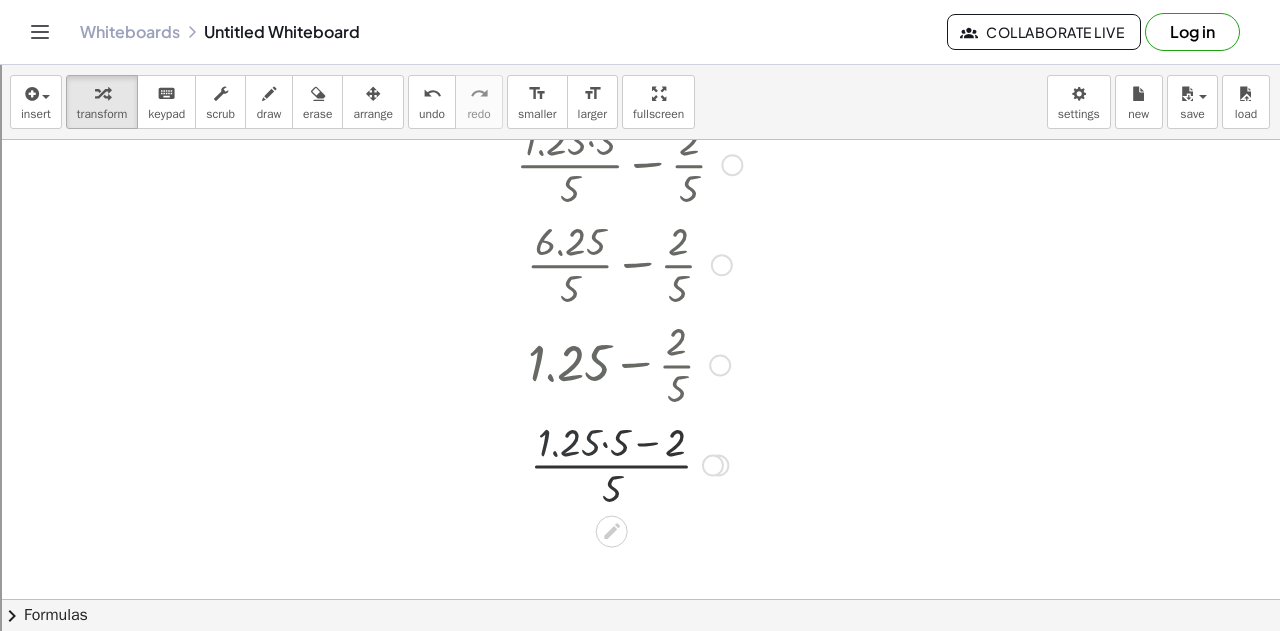 click at bounding box center (629, 463) 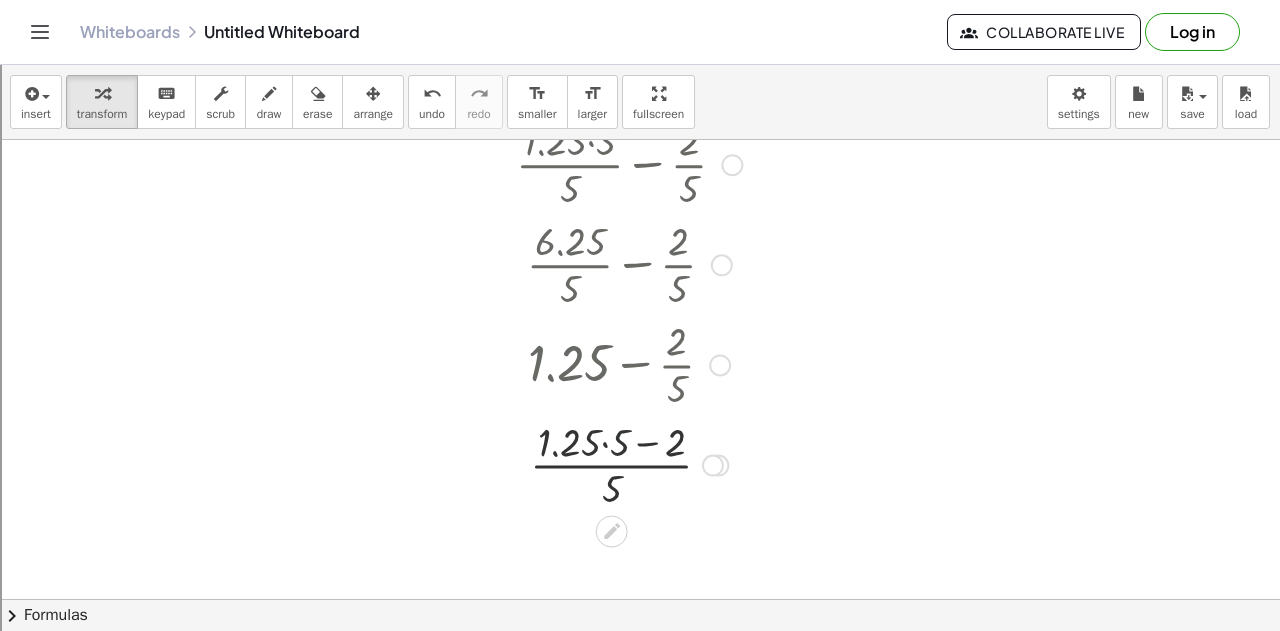 click at bounding box center (629, 463) 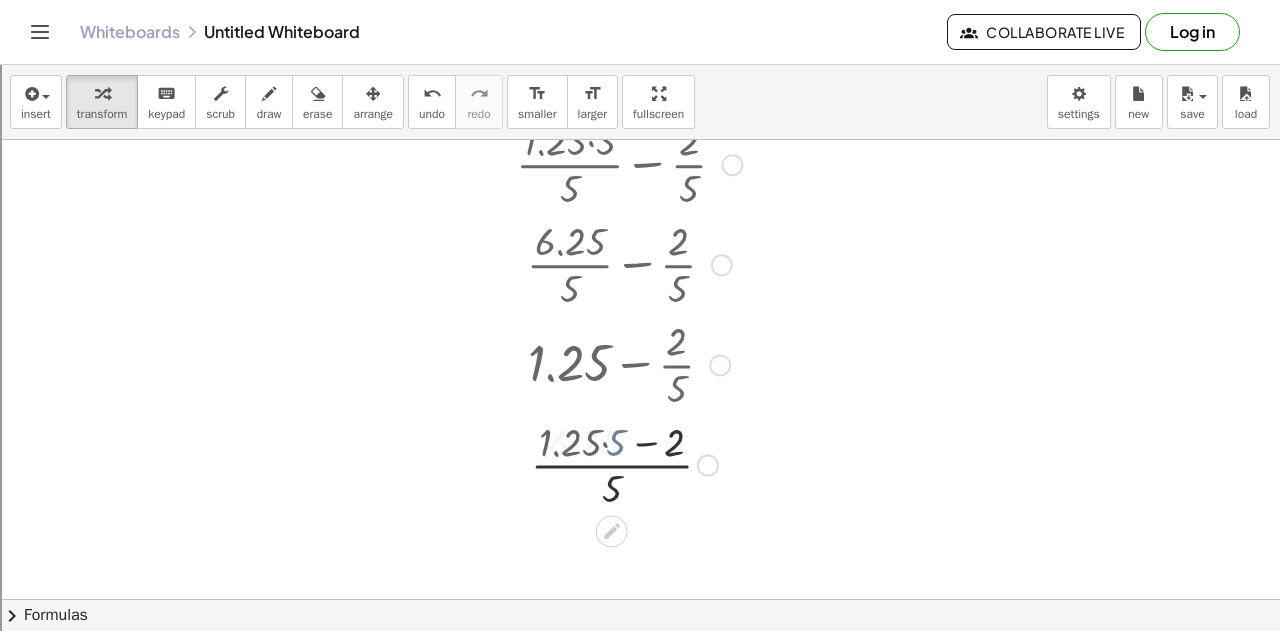 click at bounding box center [629, 463] 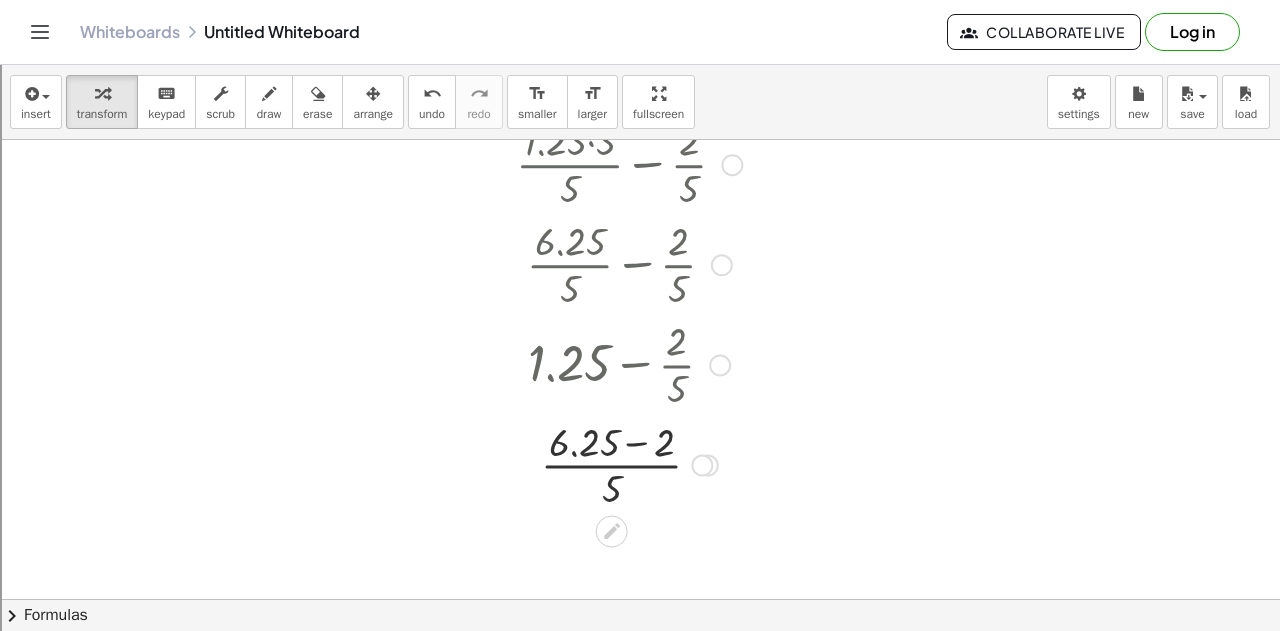 click at bounding box center [629, 463] 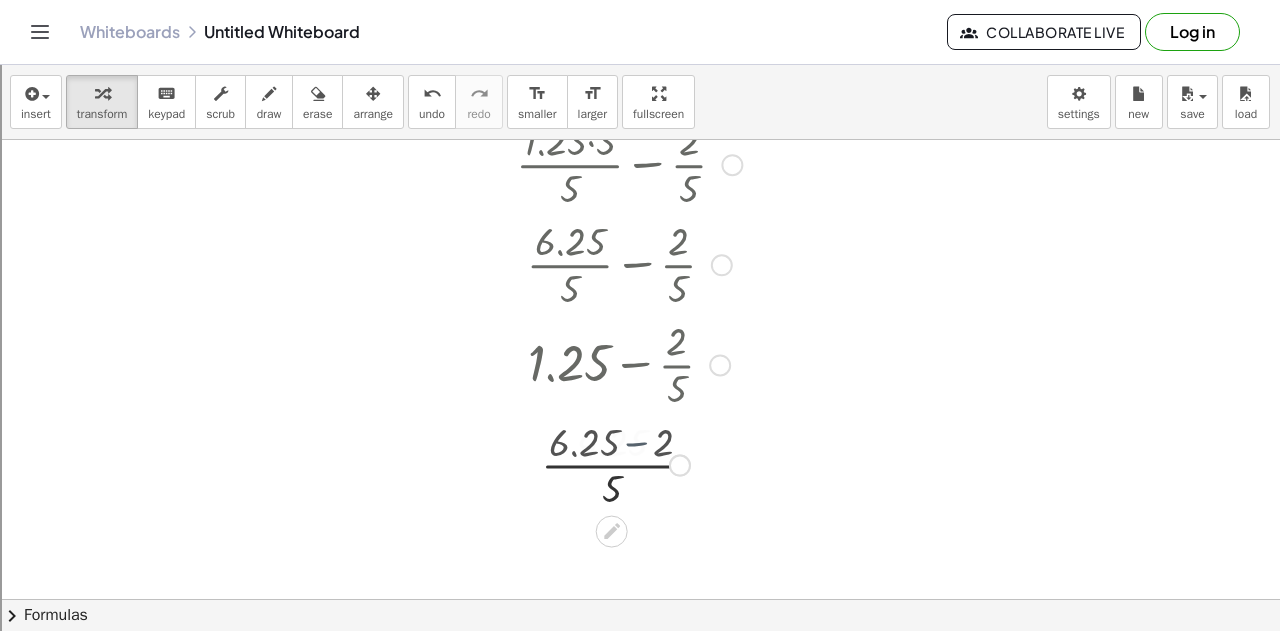 click at bounding box center (629, 463) 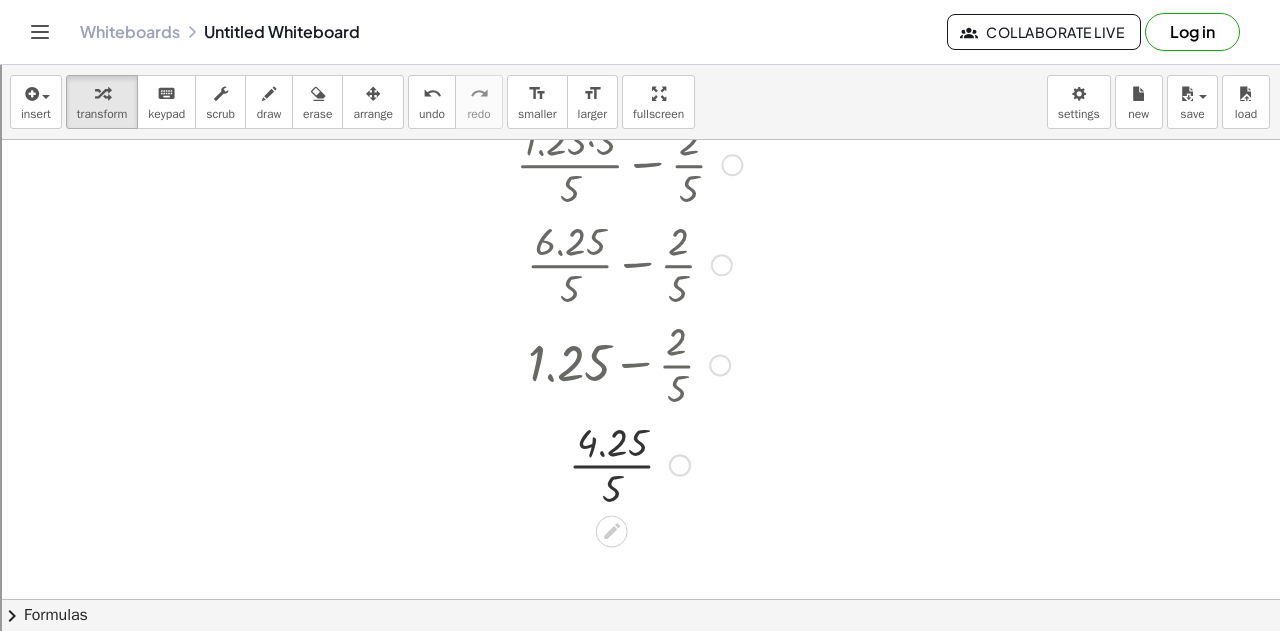 click at bounding box center [629, 463] 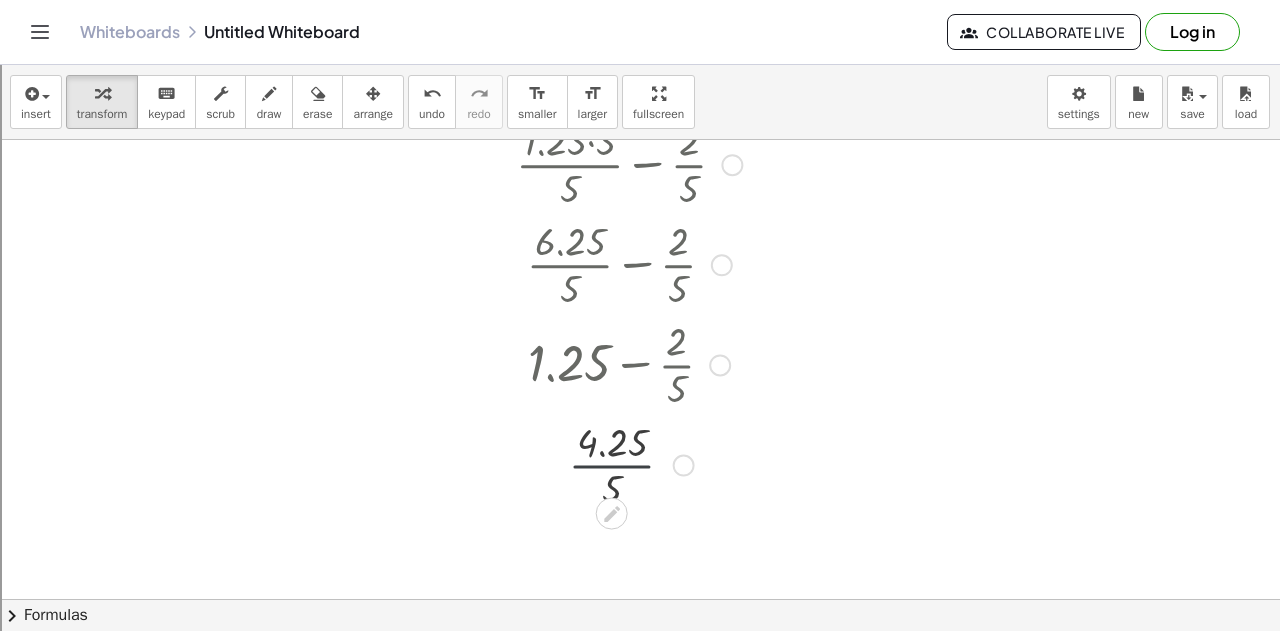click at bounding box center (629, 463) 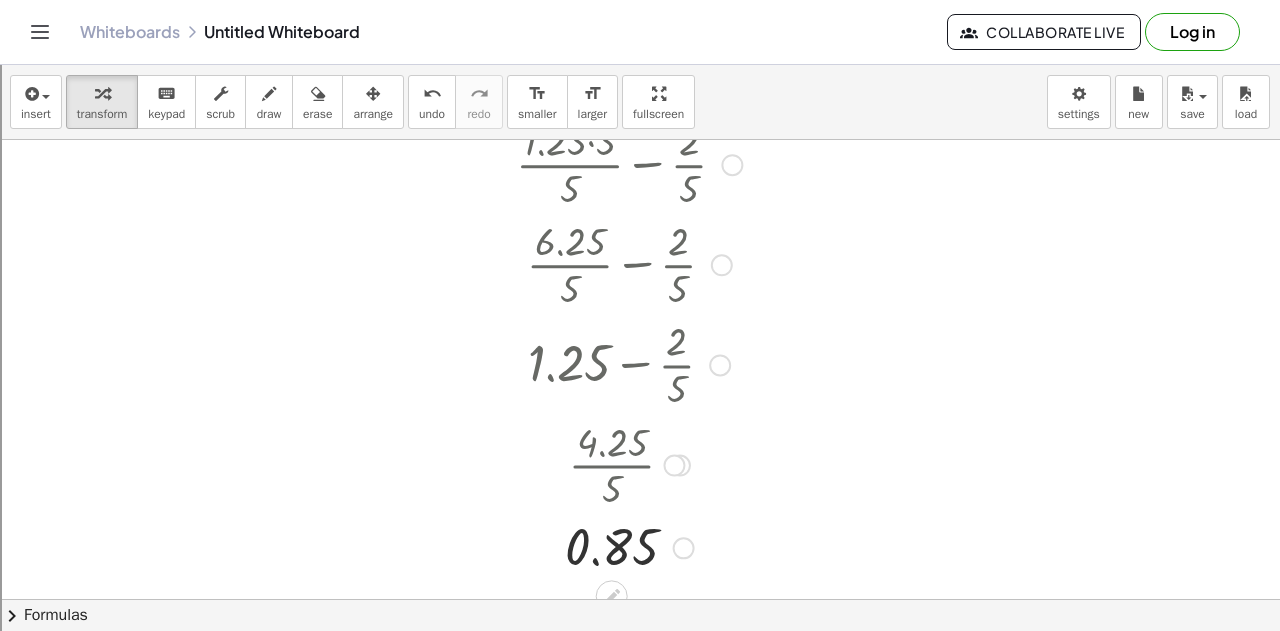 click at bounding box center [629, 546] 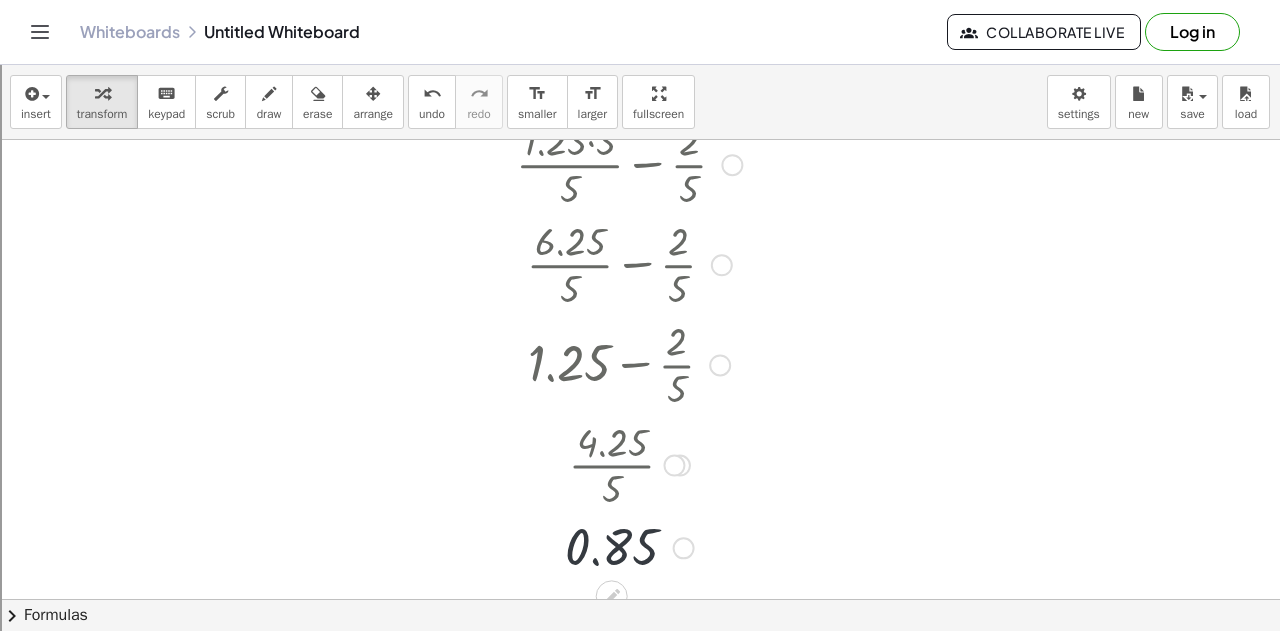 click at bounding box center [629, 546] 